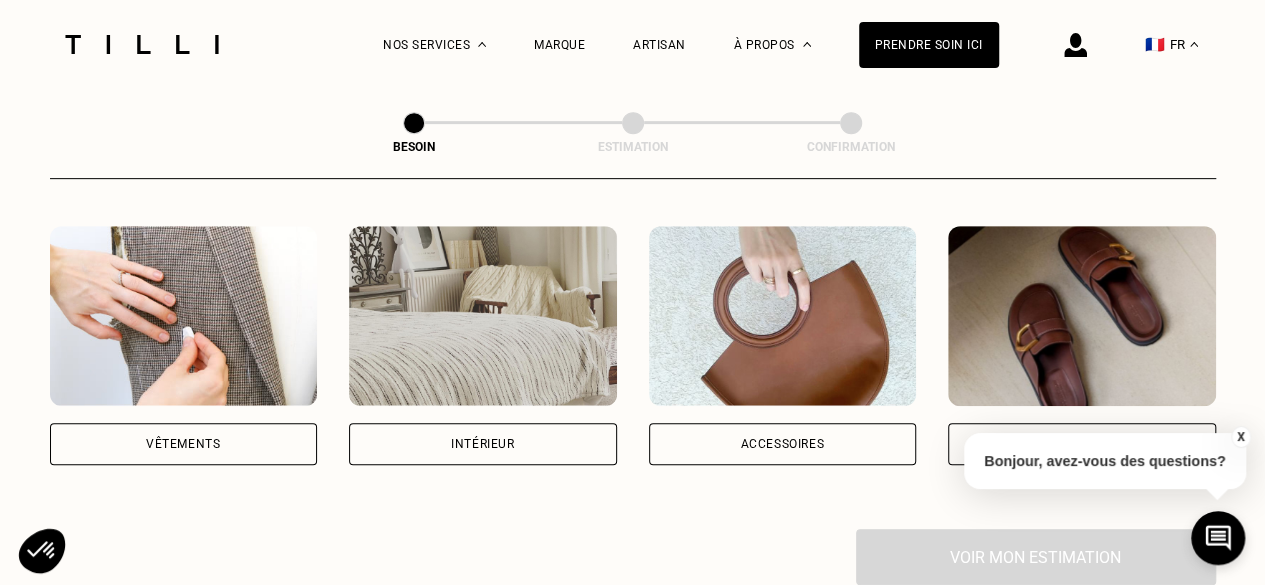 scroll, scrollTop: 400, scrollLeft: 0, axis: vertical 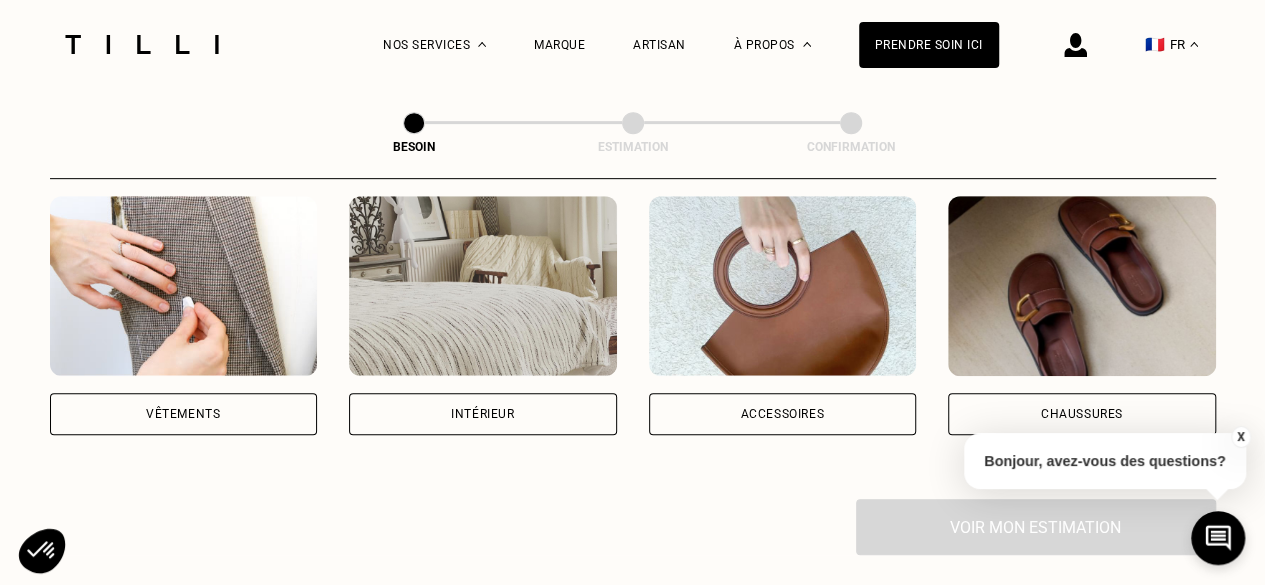 click on "Vêtements" at bounding box center [184, 414] 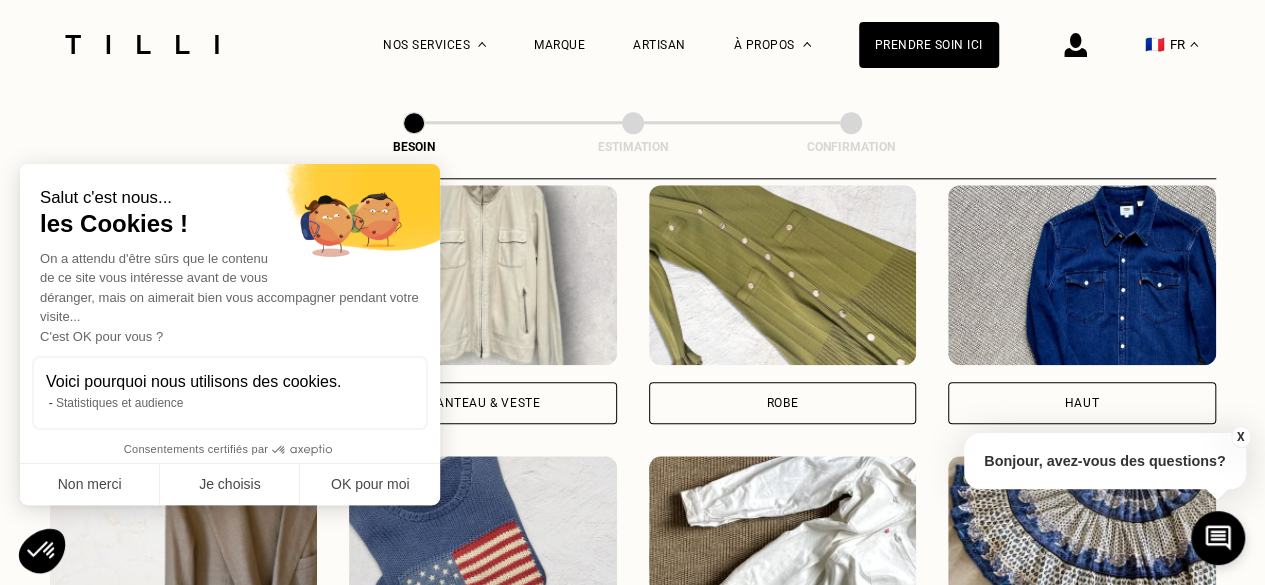 scroll, scrollTop: 1254, scrollLeft: 0, axis: vertical 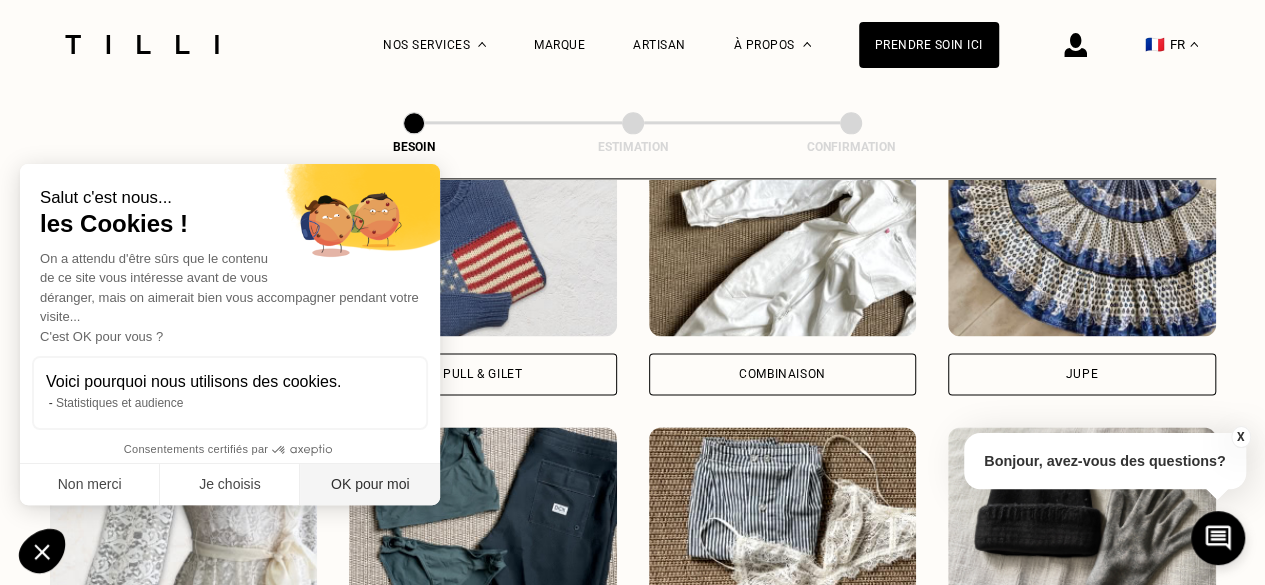 click on "OK pour moi" at bounding box center (370, 485) 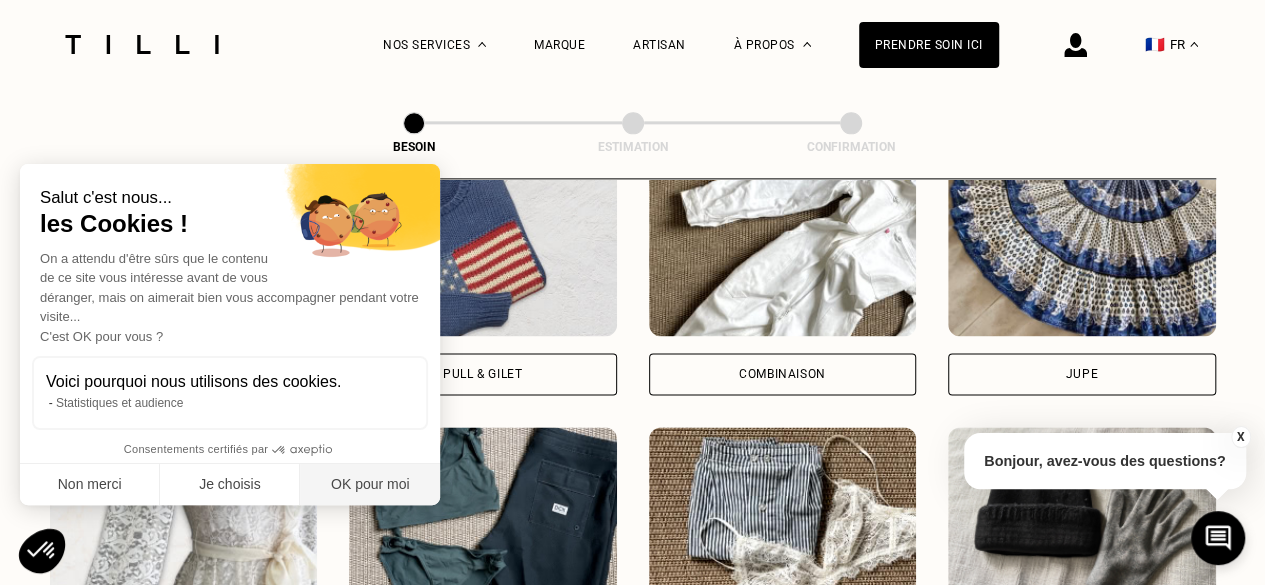 scroll, scrollTop: 0, scrollLeft: 0, axis: both 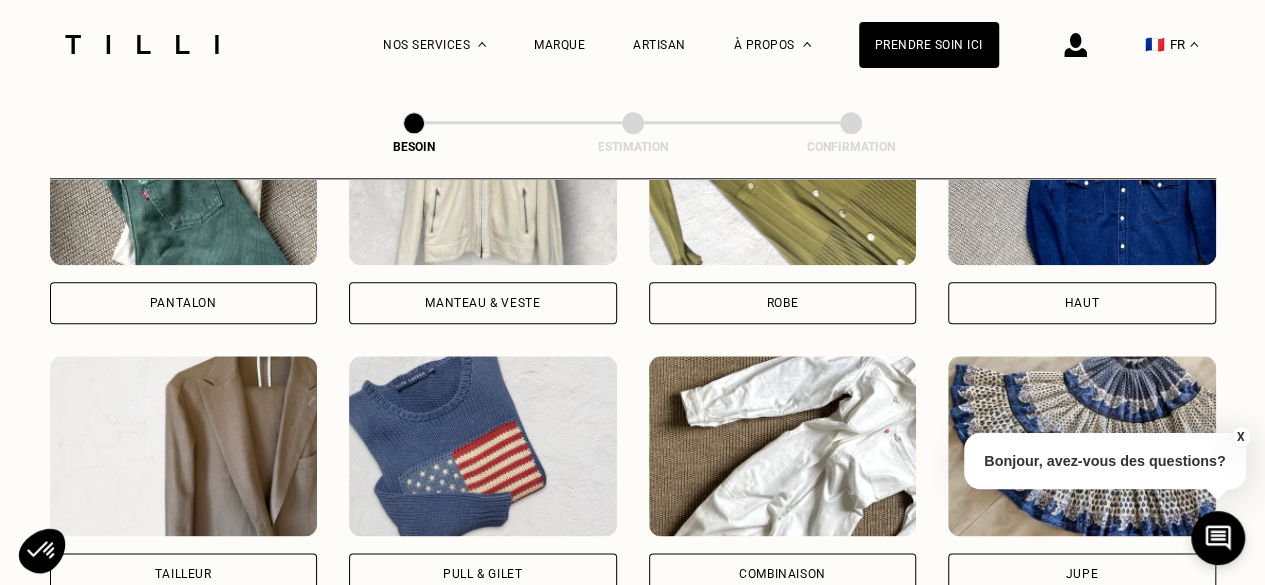 click on "Robe" at bounding box center [783, 303] 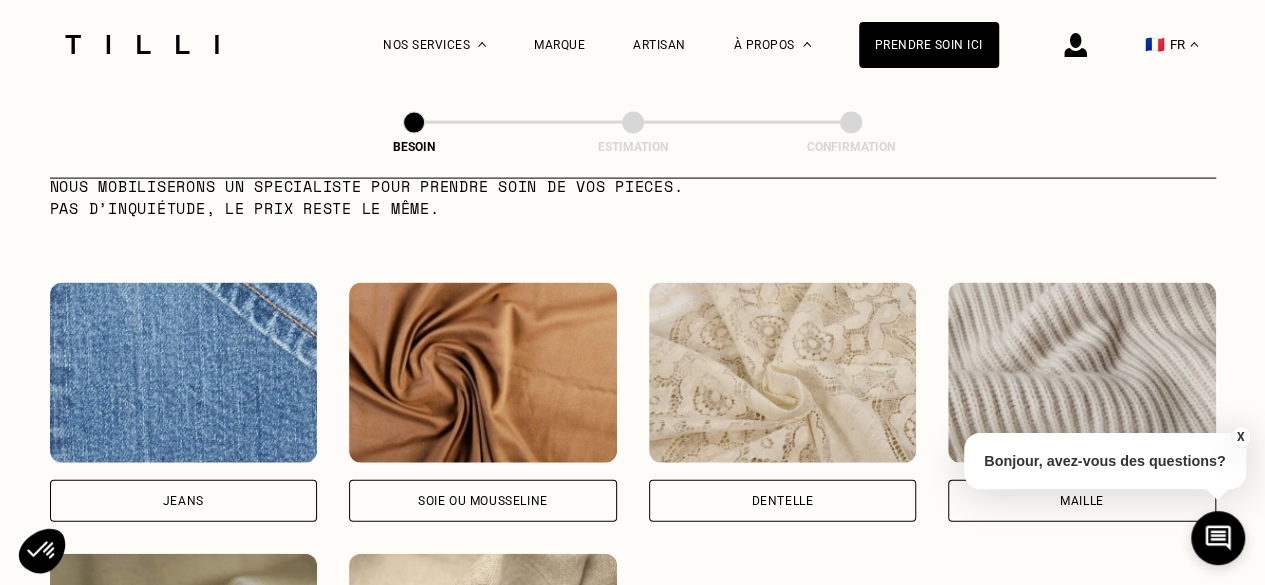 scroll, scrollTop: 2040, scrollLeft: 0, axis: vertical 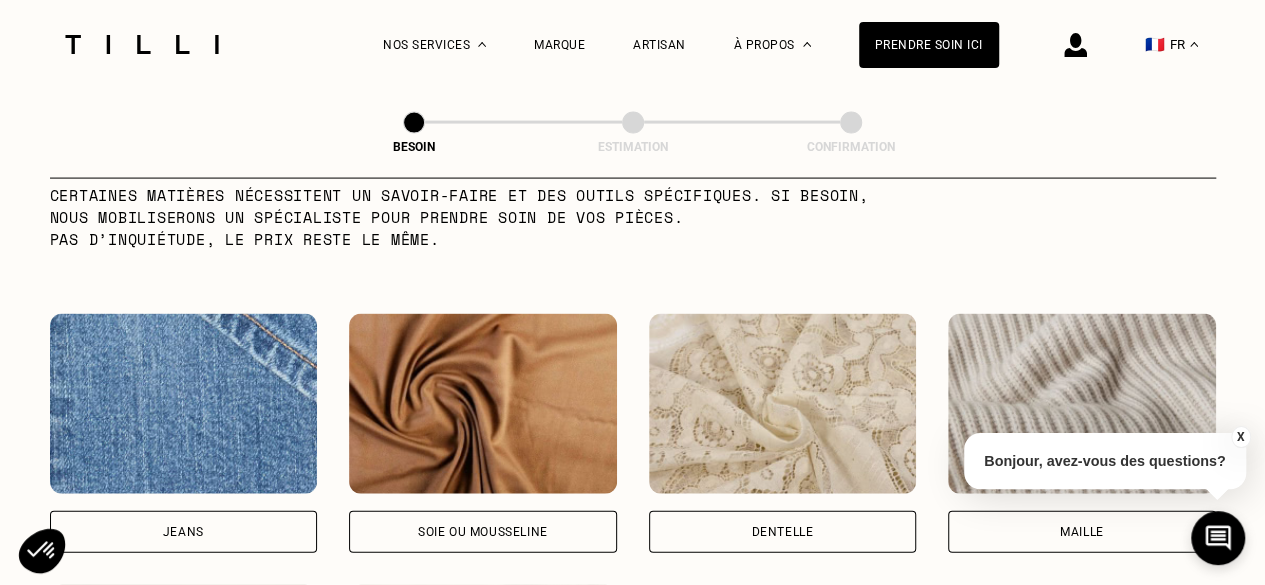 click on "Soie ou mousseline" at bounding box center (483, 532) 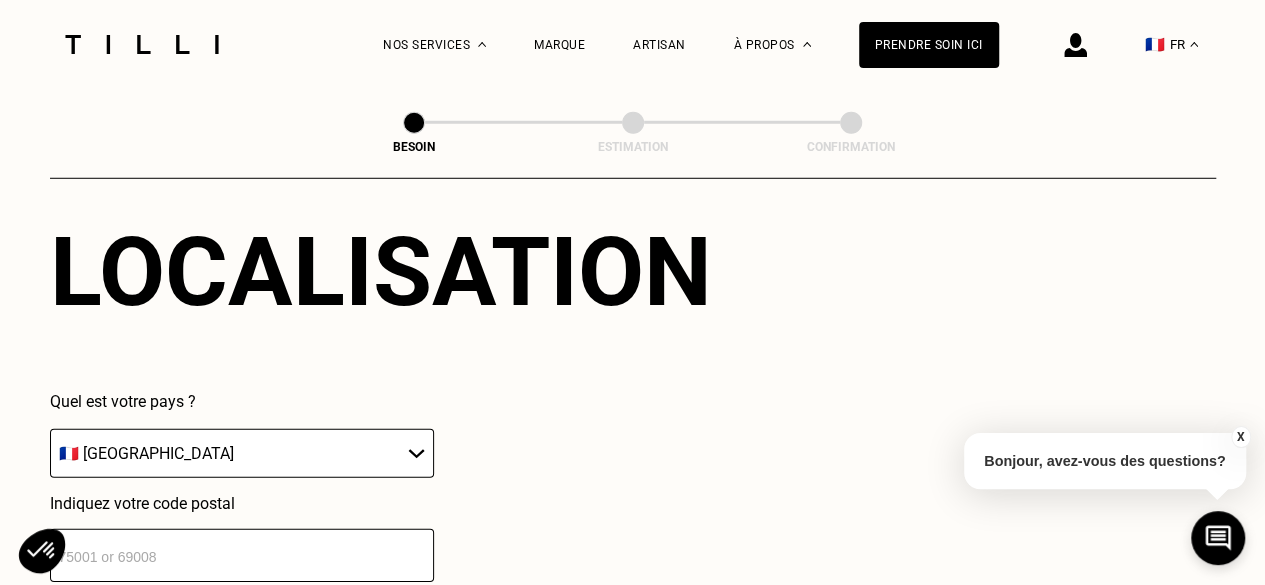 scroll, scrollTop: 2886, scrollLeft: 0, axis: vertical 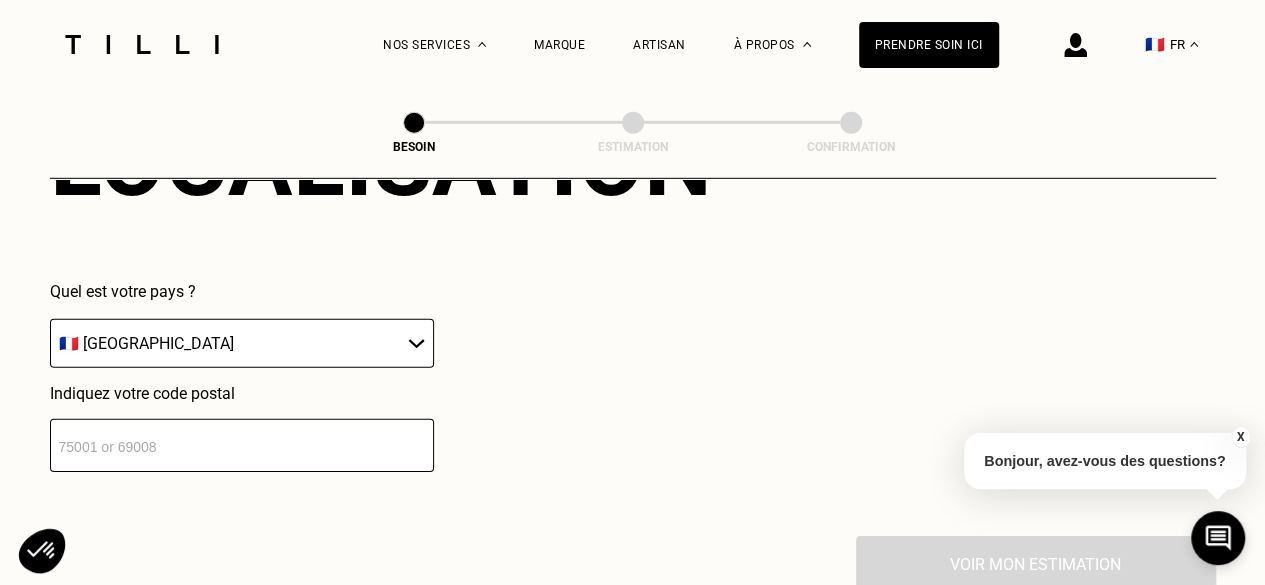 click at bounding box center [242, 445] 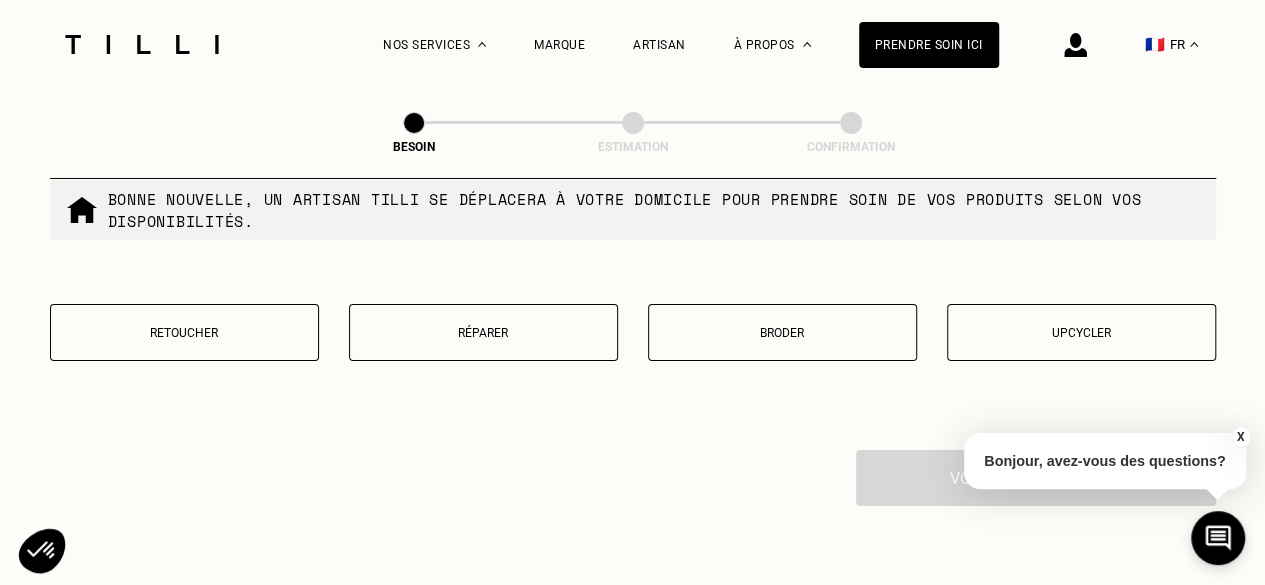 scroll, scrollTop: 3382, scrollLeft: 0, axis: vertical 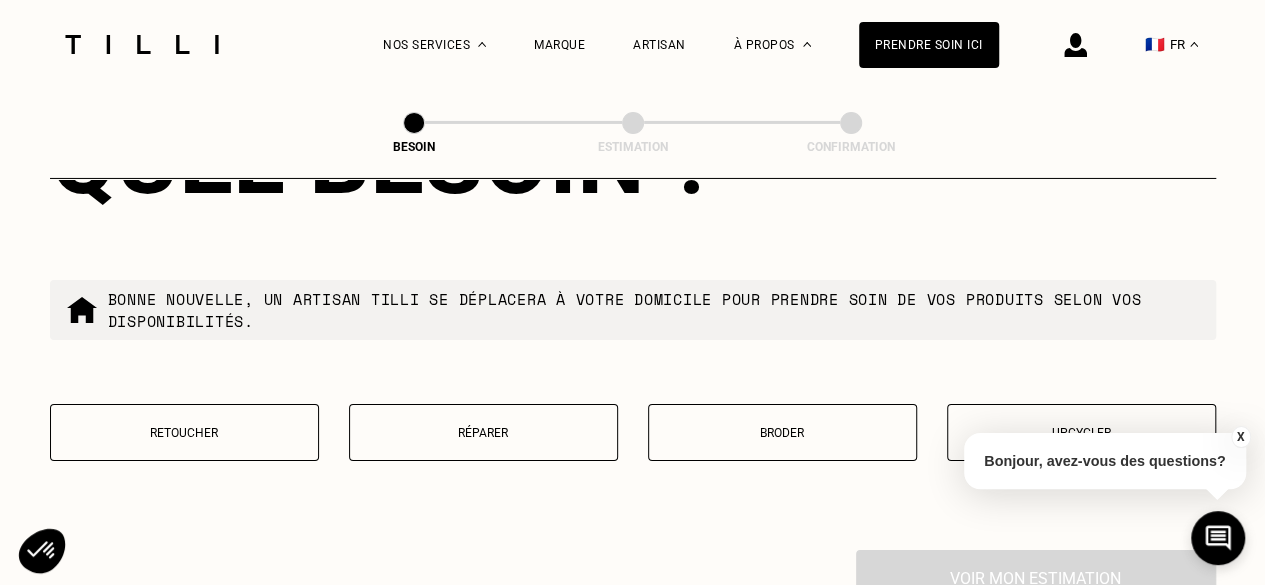 type on "69007" 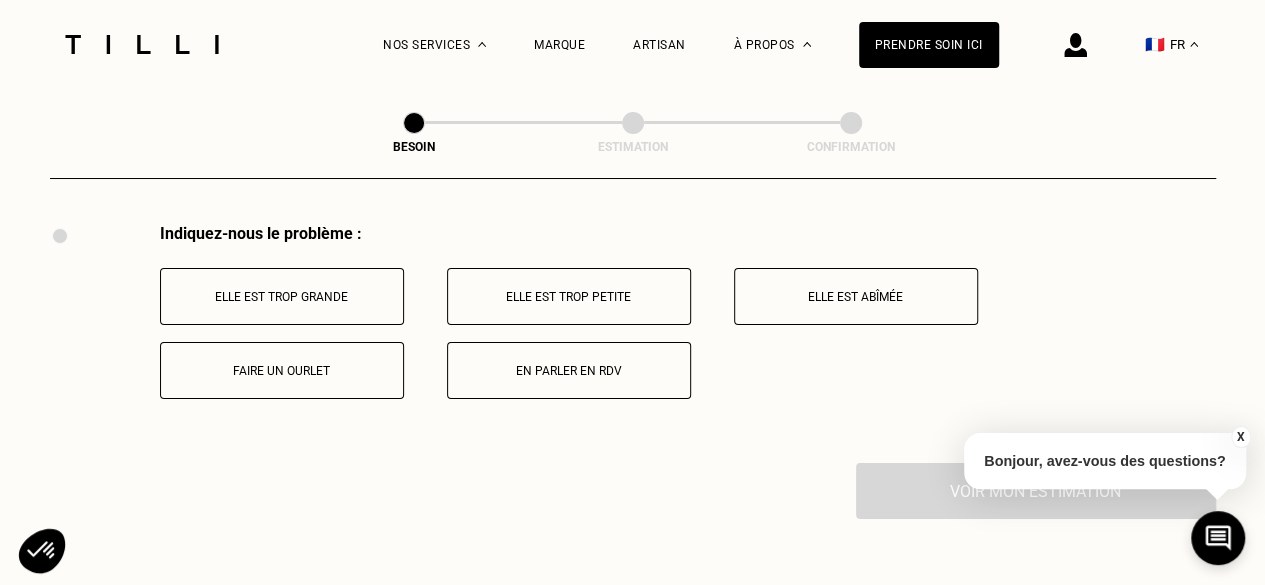 scroll, scrollTop: 3668, scrollLeft: 0, axis: vertical 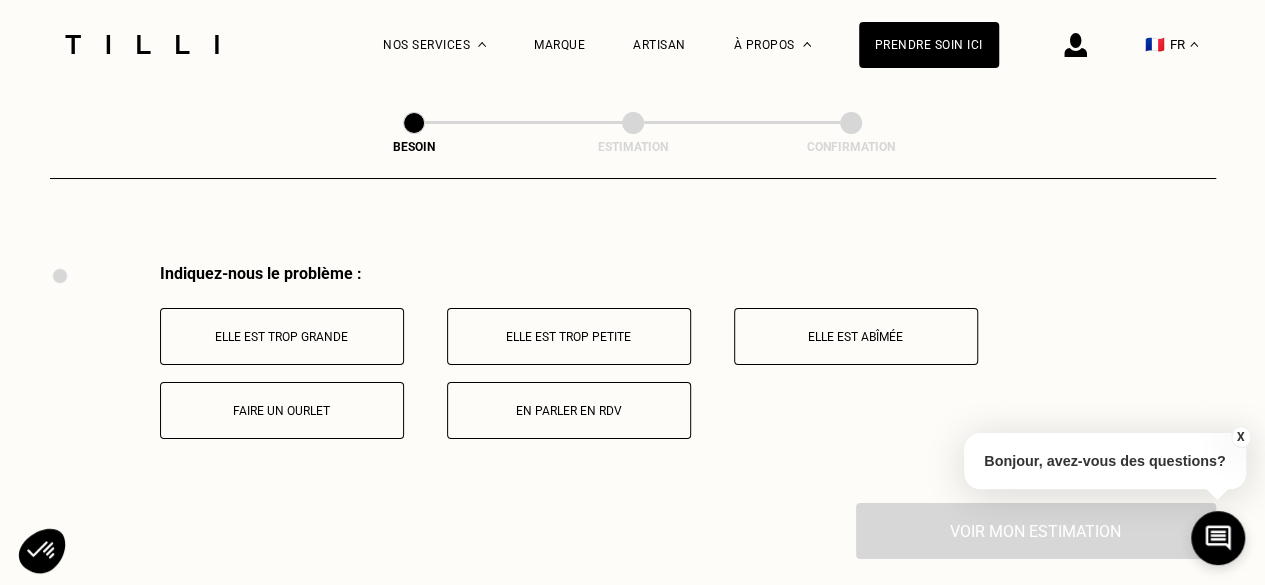 click on "Elle est trop grande" at bounding box center [282, 337] 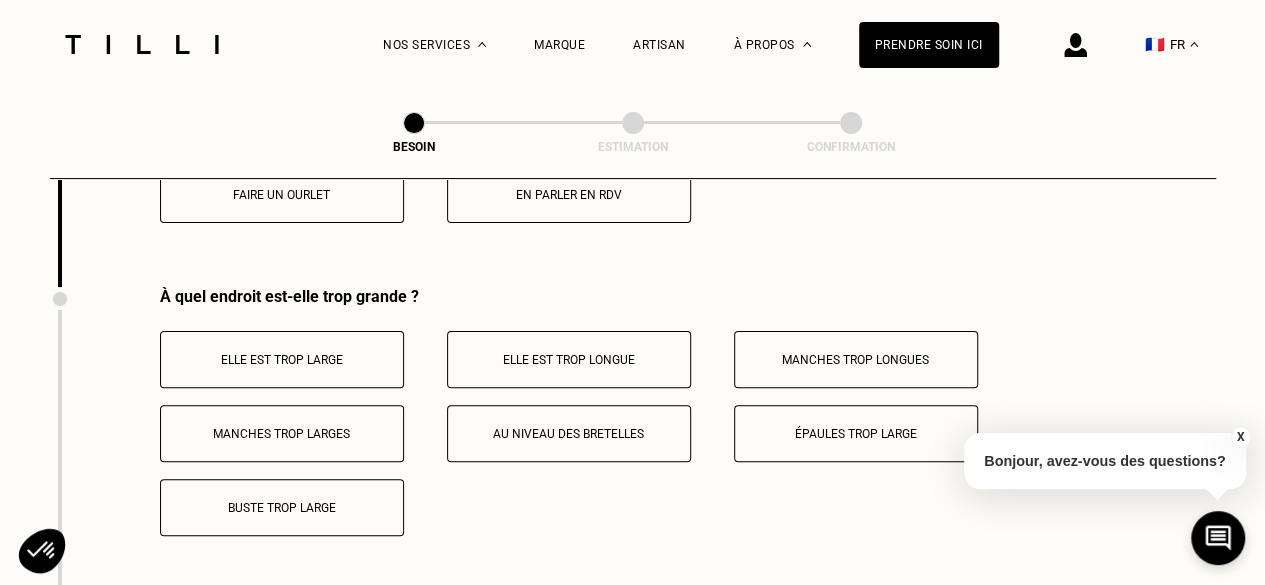 scroll, scrollTop: 3935, scrollLeft: 0, axis: vertical 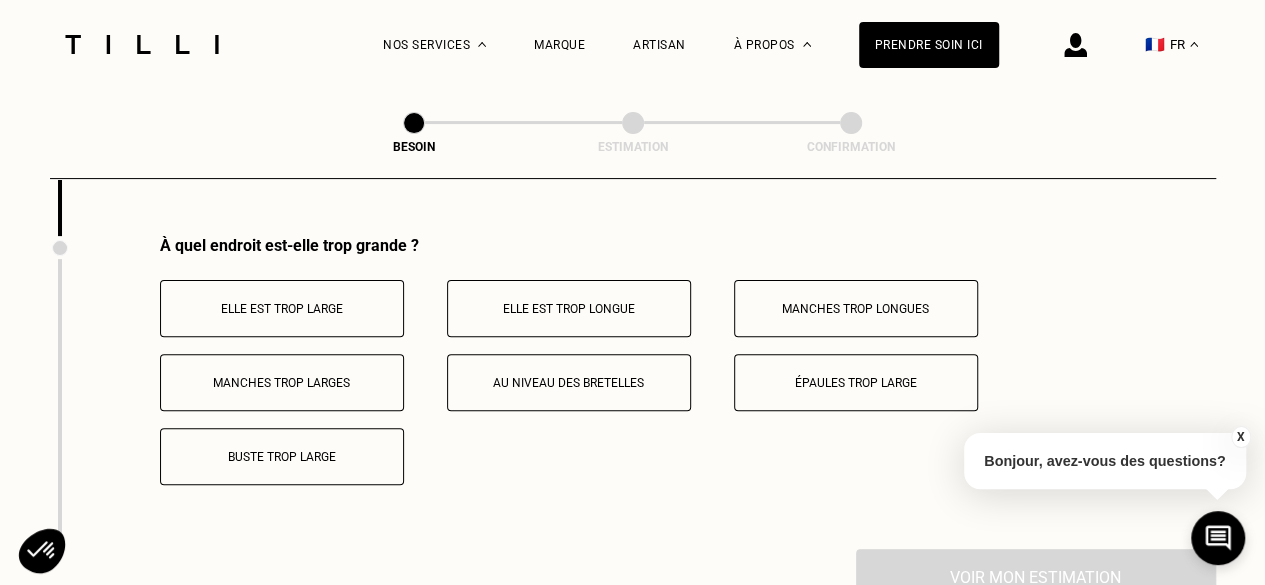 click on "Buste trop large" at bounding box center [282, 456] 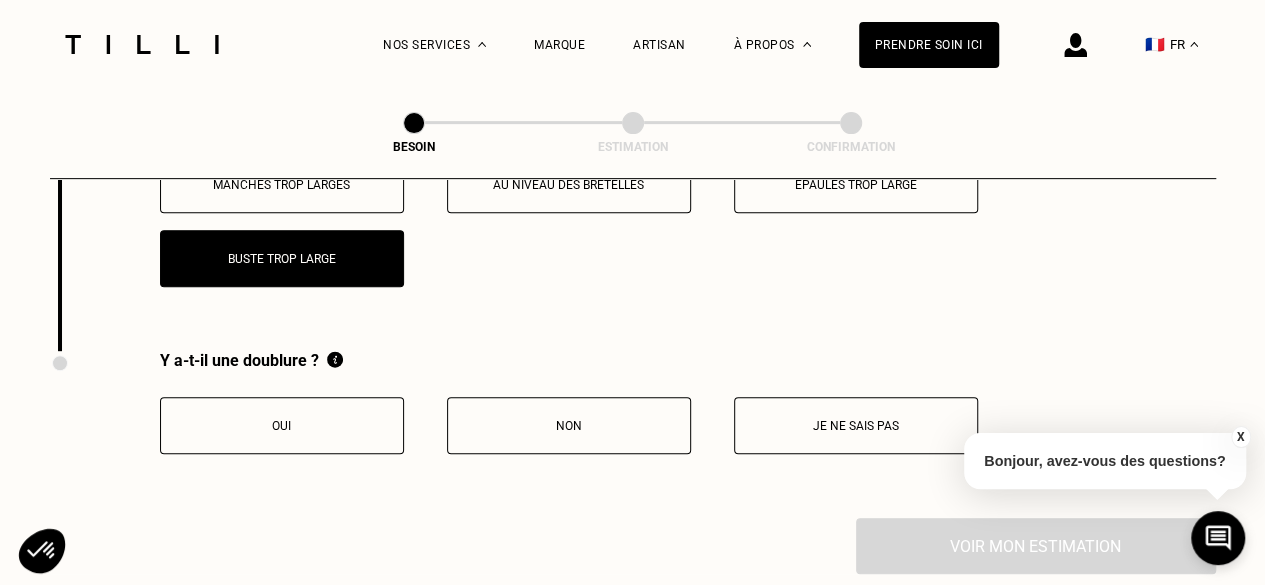 scroll, scrollTop: 4135, scrollLeft: 0, axis: vertical 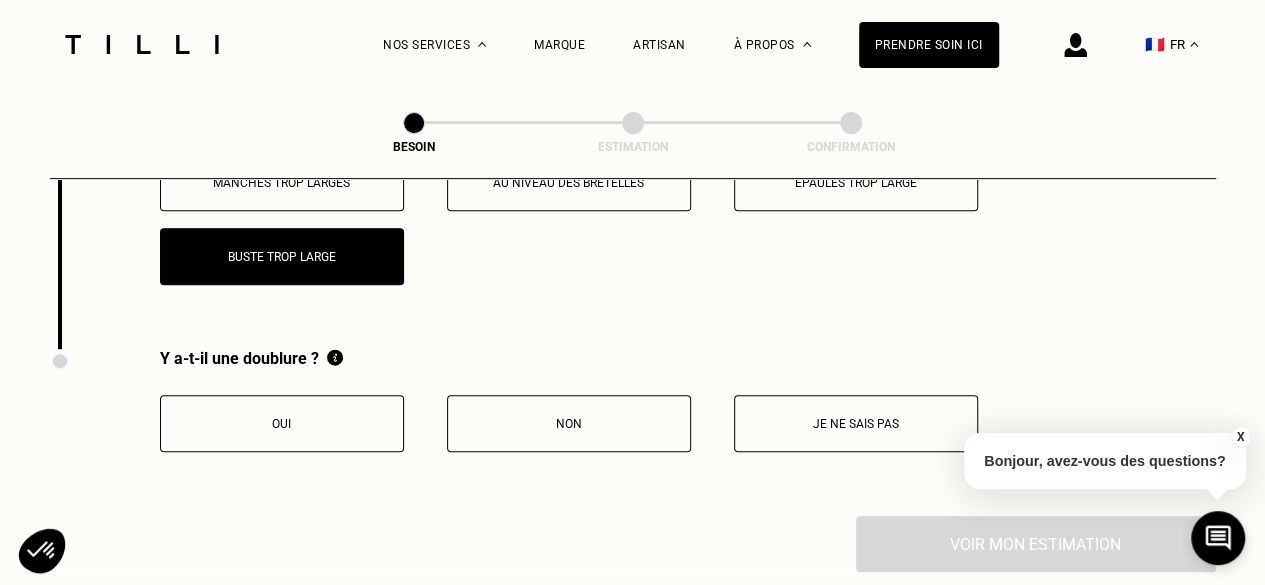 click on "Oui" at bounding box center (282, 423) 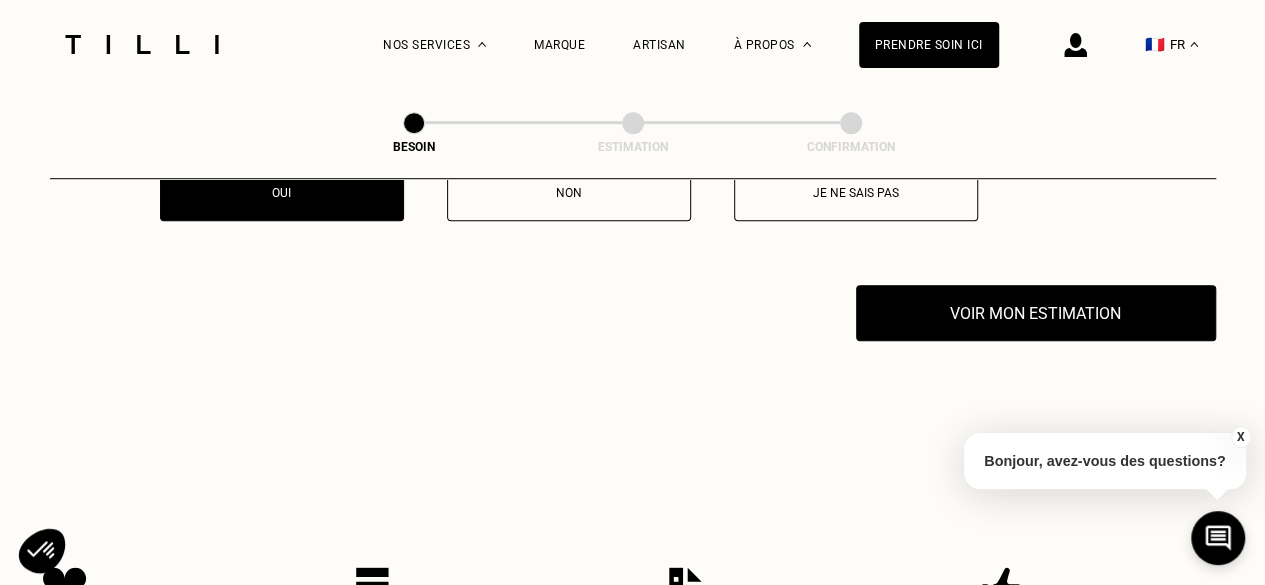 scroll, scrollTop: 4335, scrollLeft: 0, axis: vertical 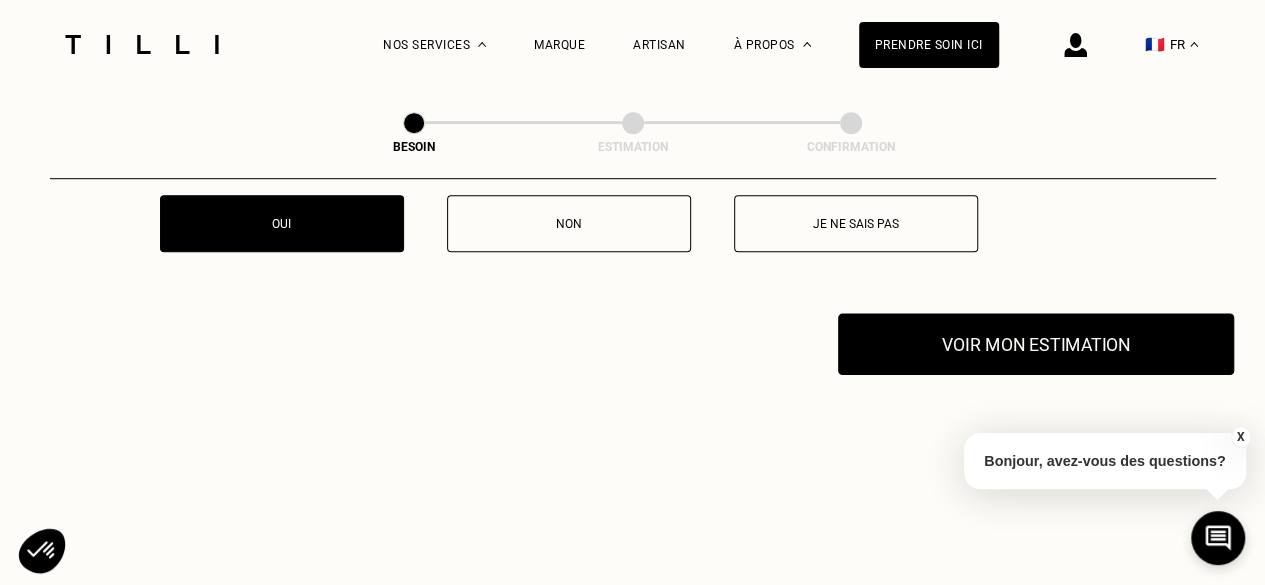 click on "Voir mon estimation" at bounding box center (1036, 344) 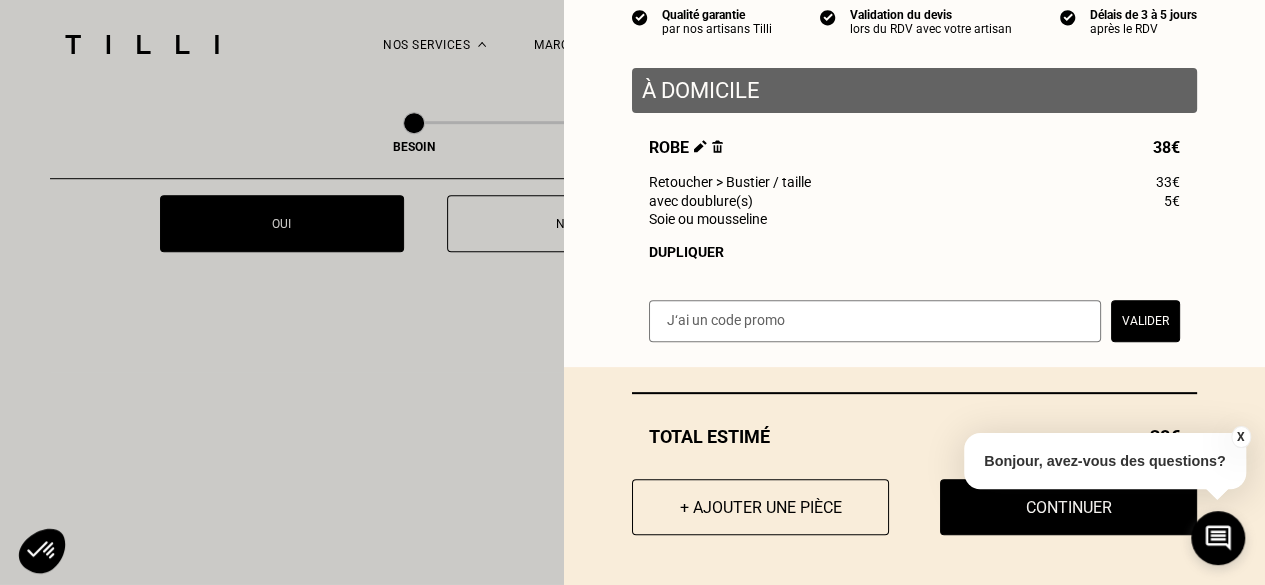 scroll, scrollTop: 208, scrollLeft: 0, axis: vertical 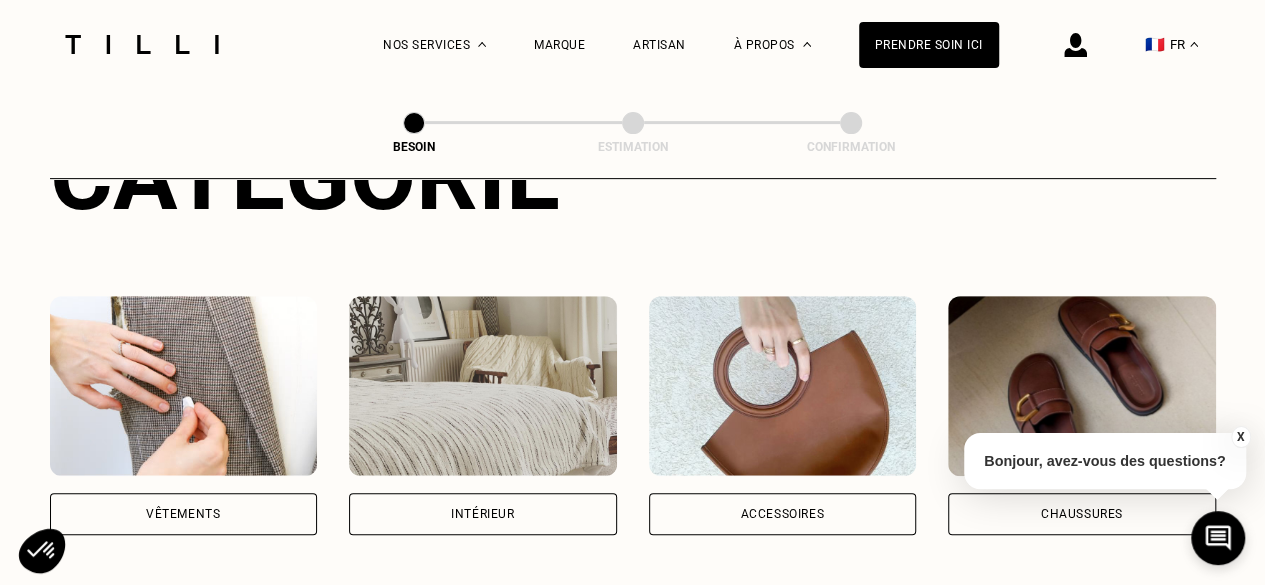 click at bounding box center (184, 386) 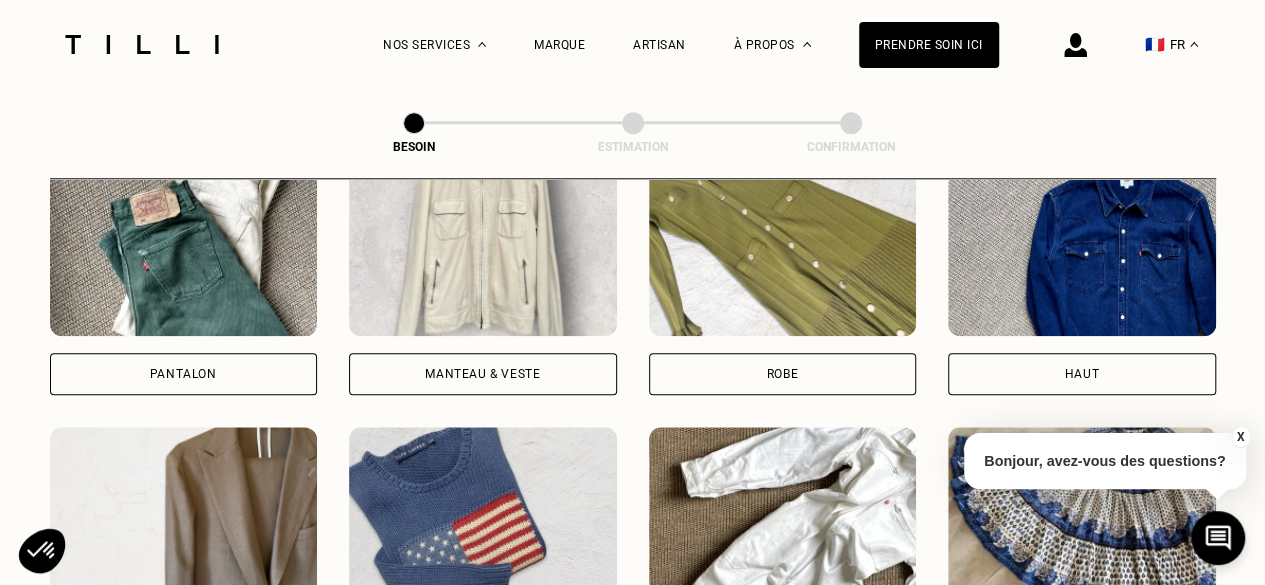 scroll, scrollTop: 1054, scrollLeft: 0, axis: vertical 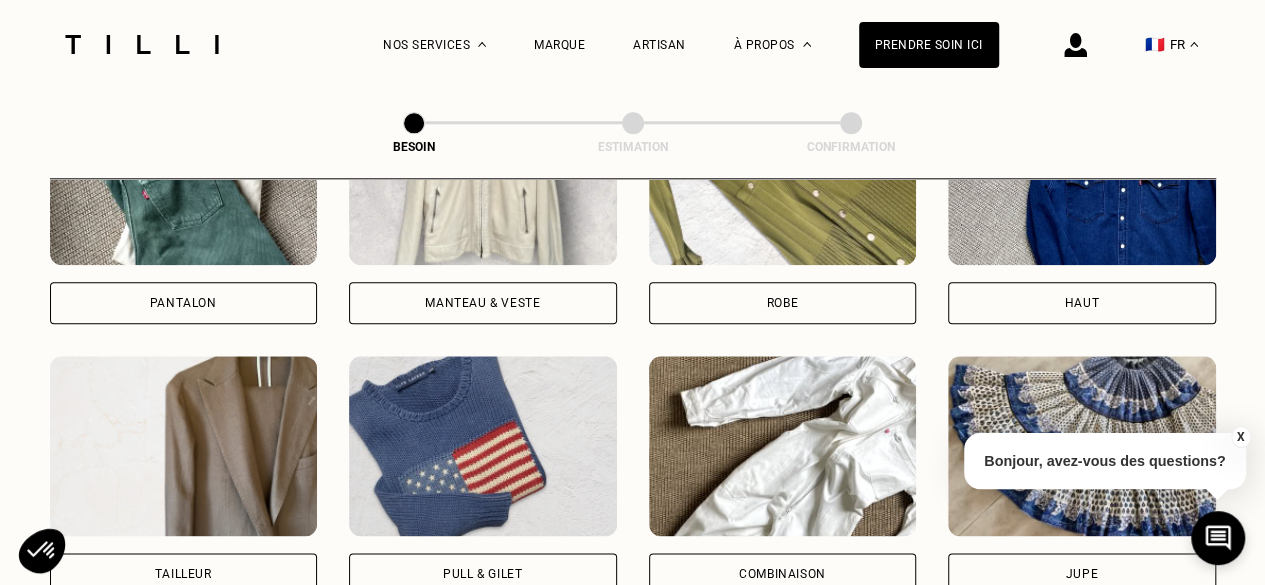 click on "Pantalon" at bounding box center (184, 303) 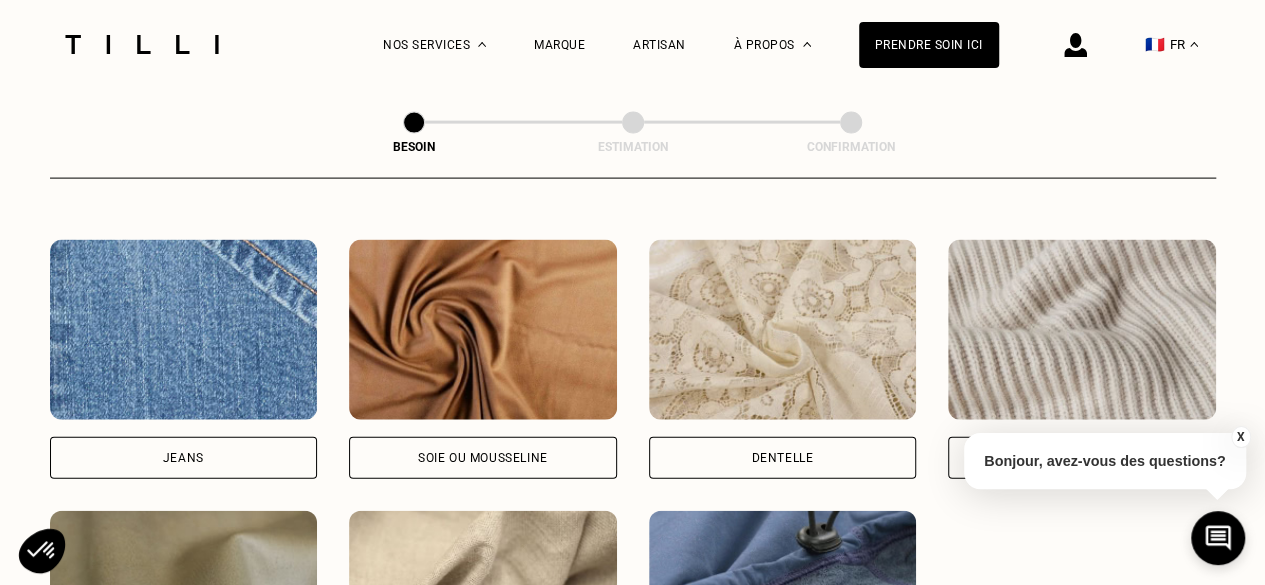 scroll, scrollTop: 2240, scrollLeft: 0, axis: vertical 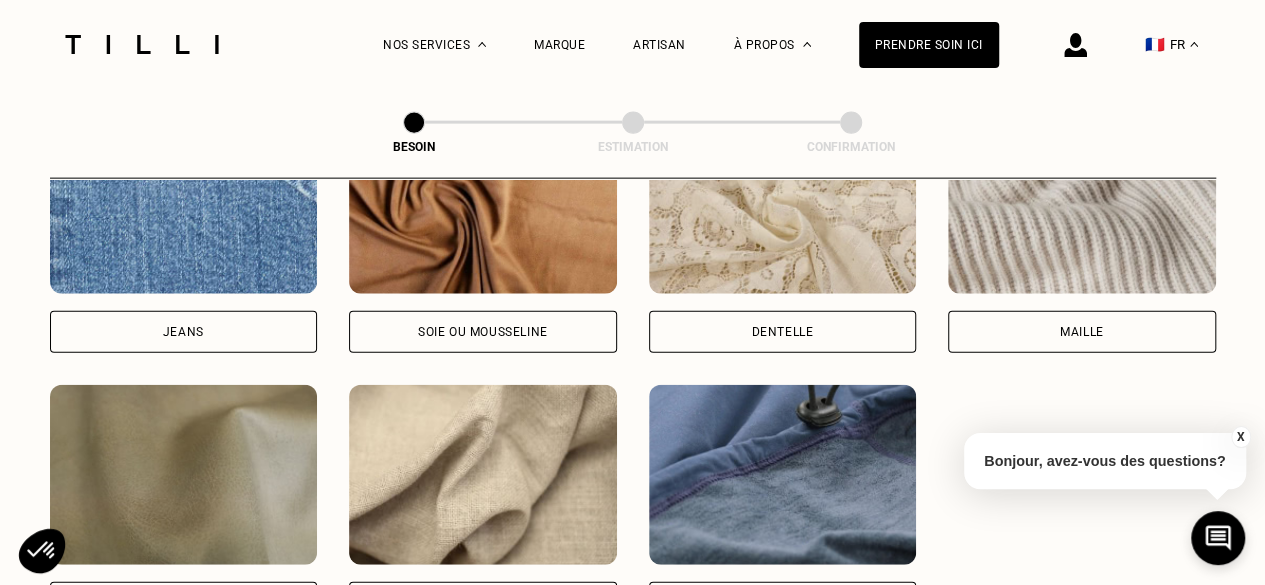 click on "Soie ou mousseline" at bounding box center (483, 332) 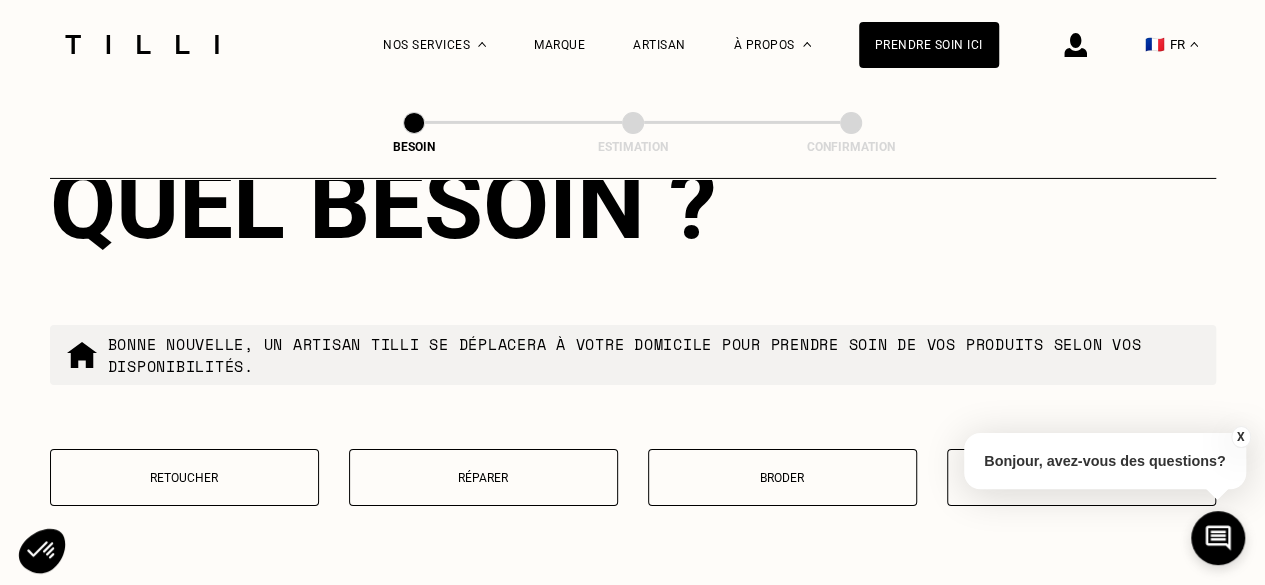 scroll, scrollTop: 3486, scrollLeft: 0, axis: vertical 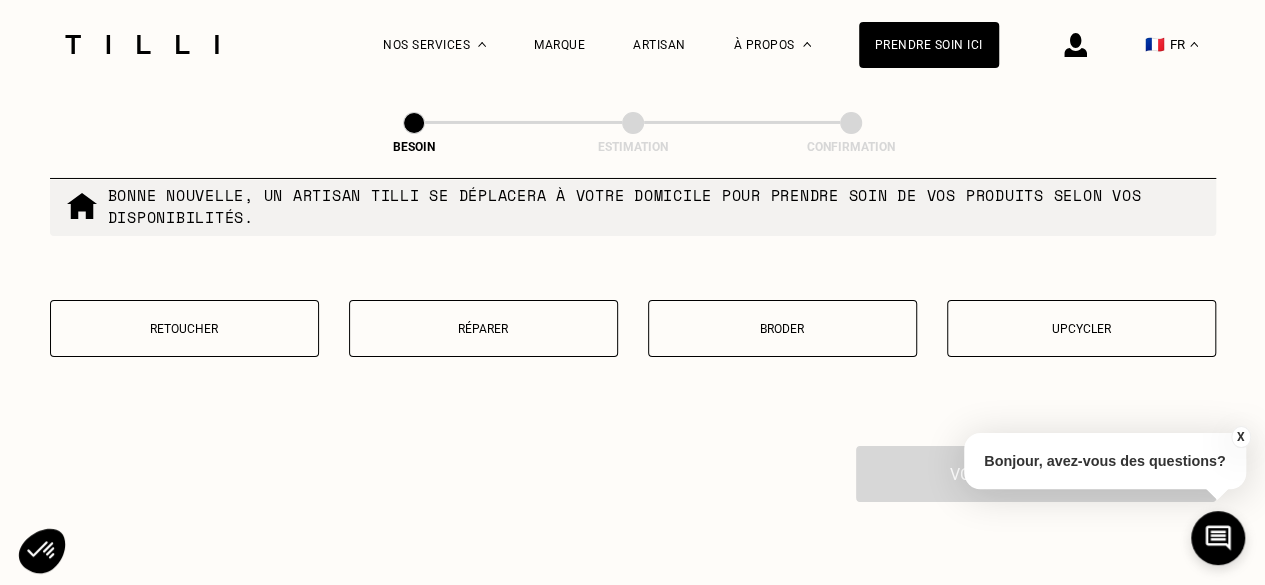 click on "Retoucher" at bounding box center (184, 328) 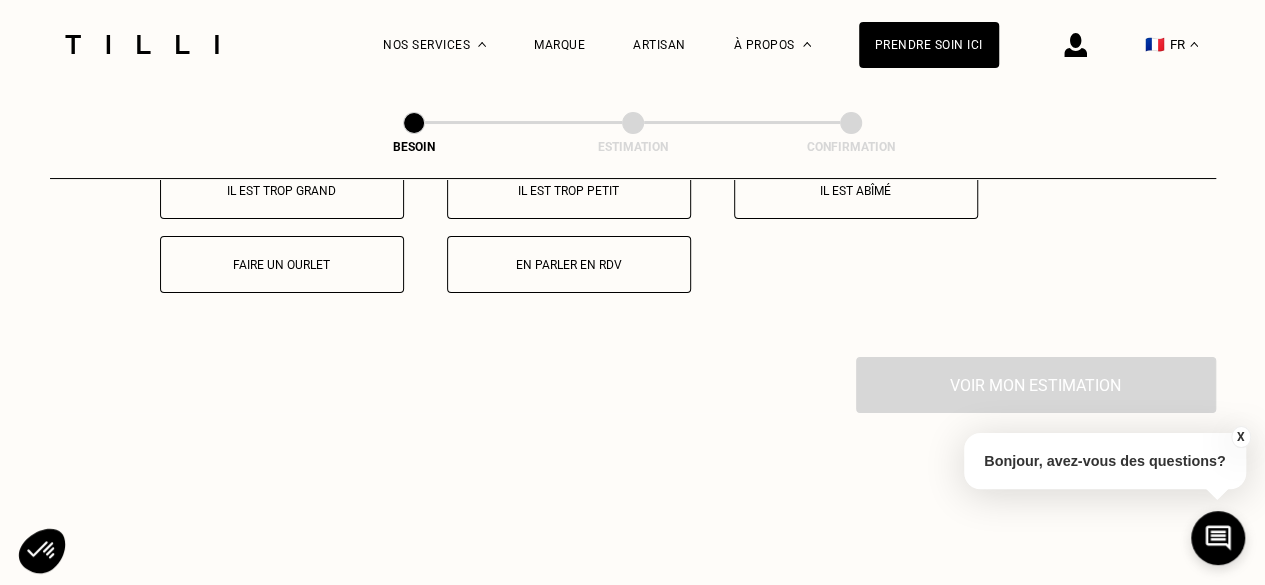scroll, scrollTop: 3714, scrollLeft: 0, axis: vertical 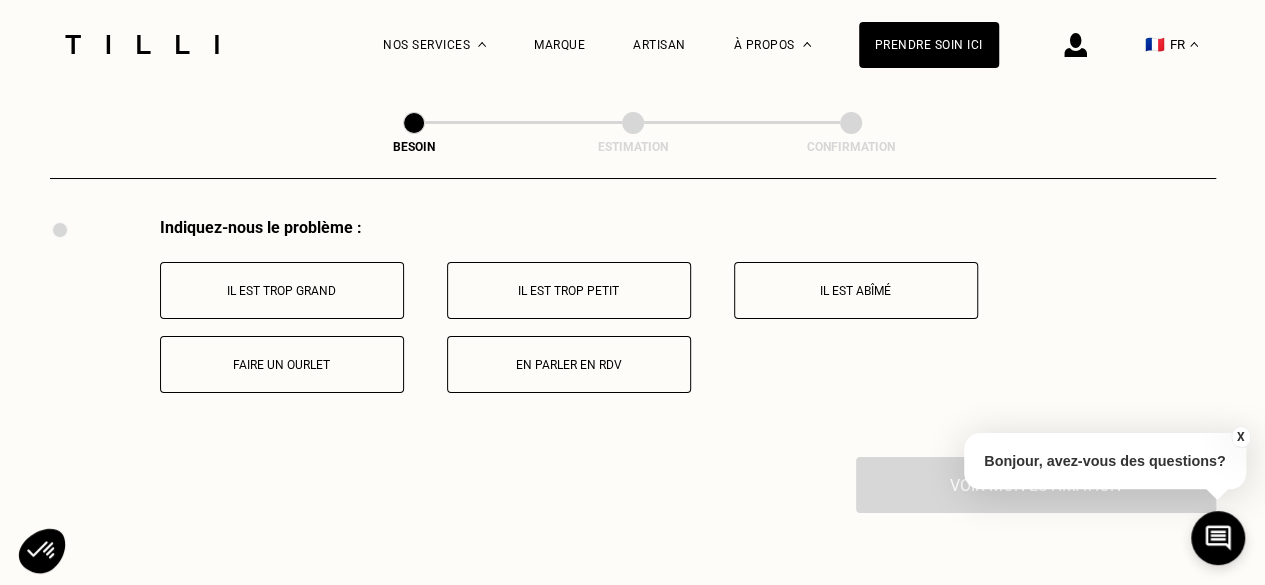 click on "Il est trop grand" at bounding box center (282, 291) 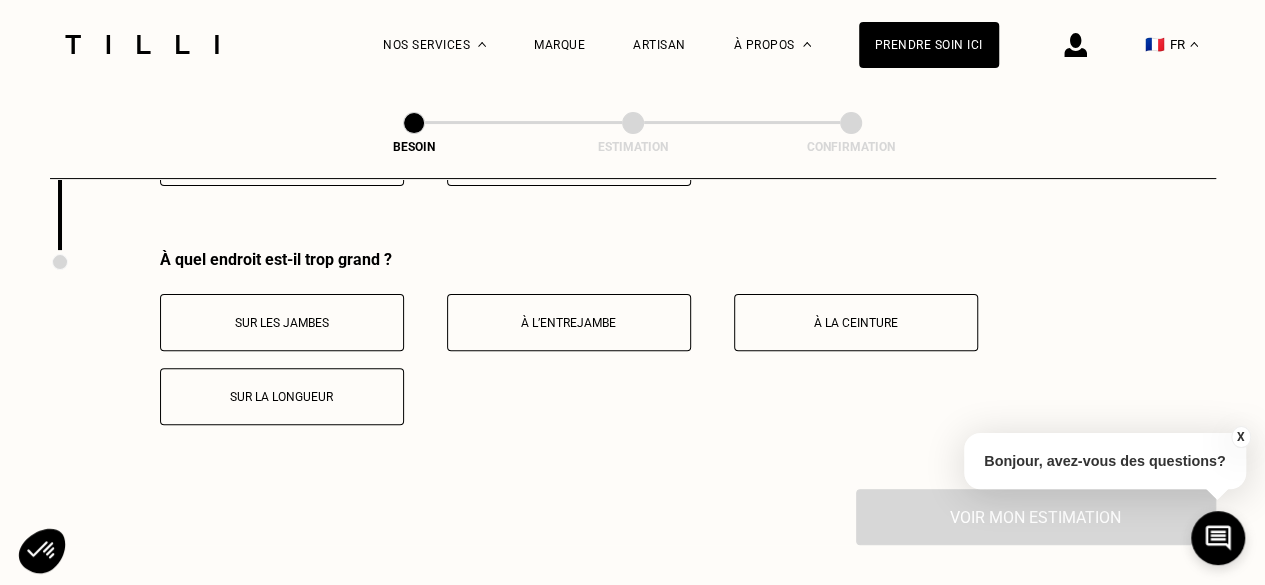 scroll, scrollTop: 3935, scrollLeft: 0, axis: vertical 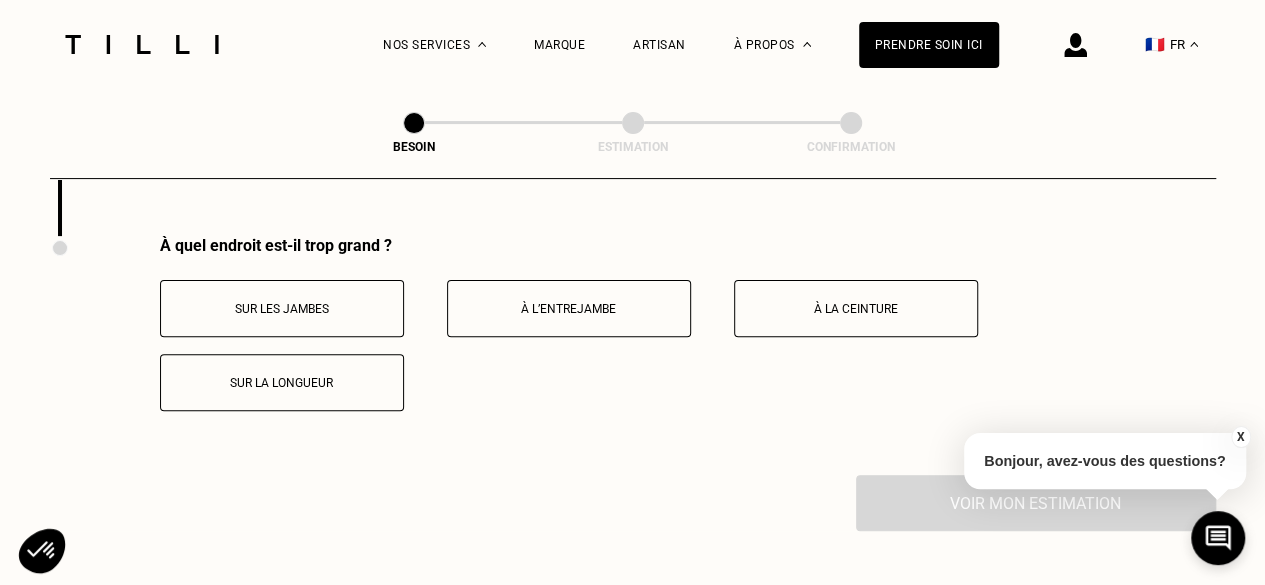 click on "Sur la longueur" at bounding box center [282, 383] 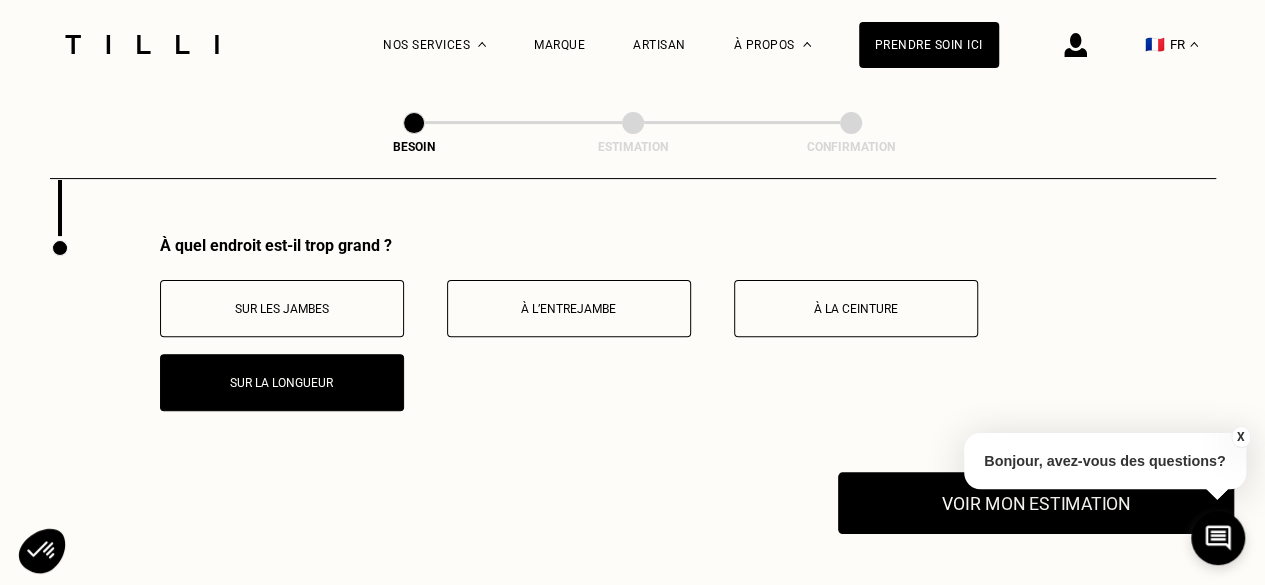 click on "Voir mon estimation" at bounding box center [1036, 503] 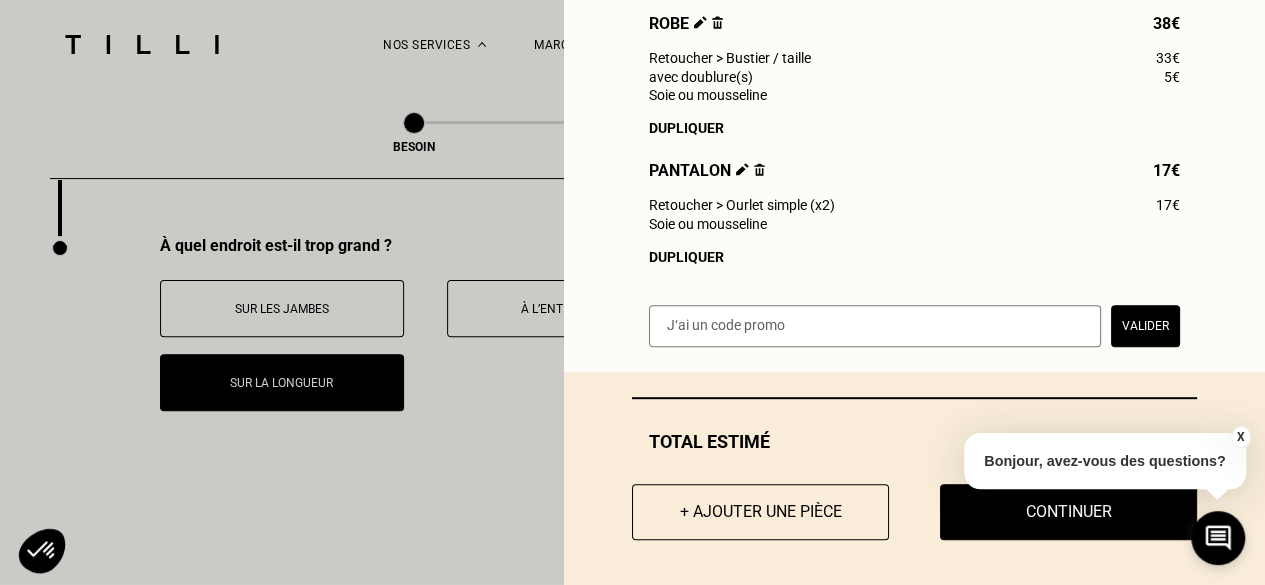 scroll, scrollTop: 338, scrollLeft: 0, axis: vertical 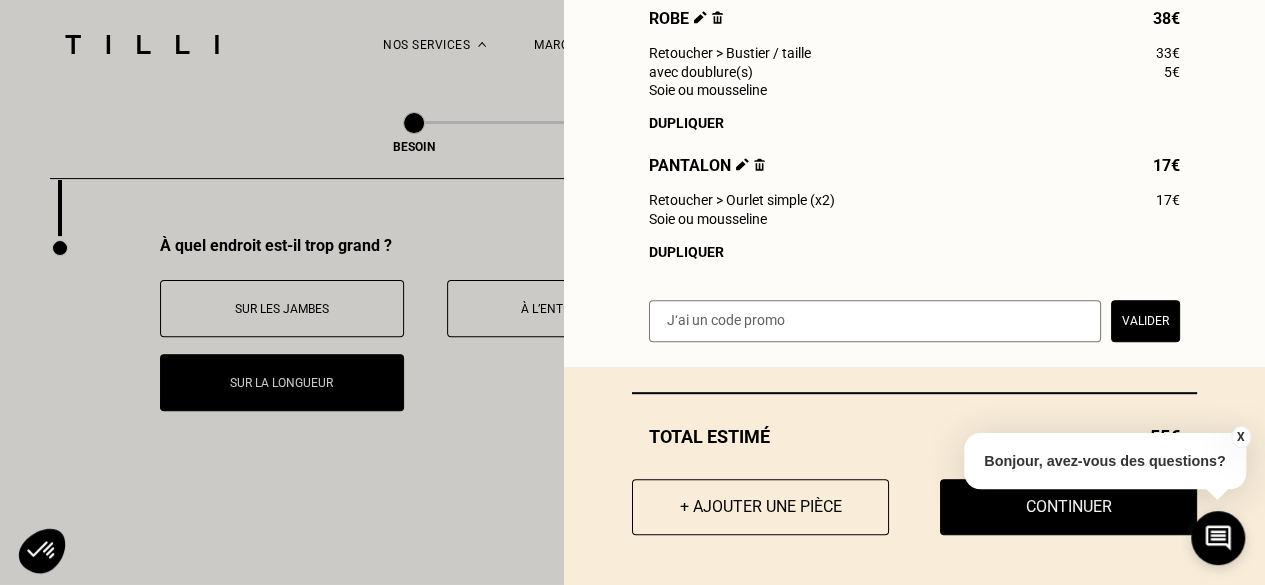 click on "X" at bounding box center (1240, 437) 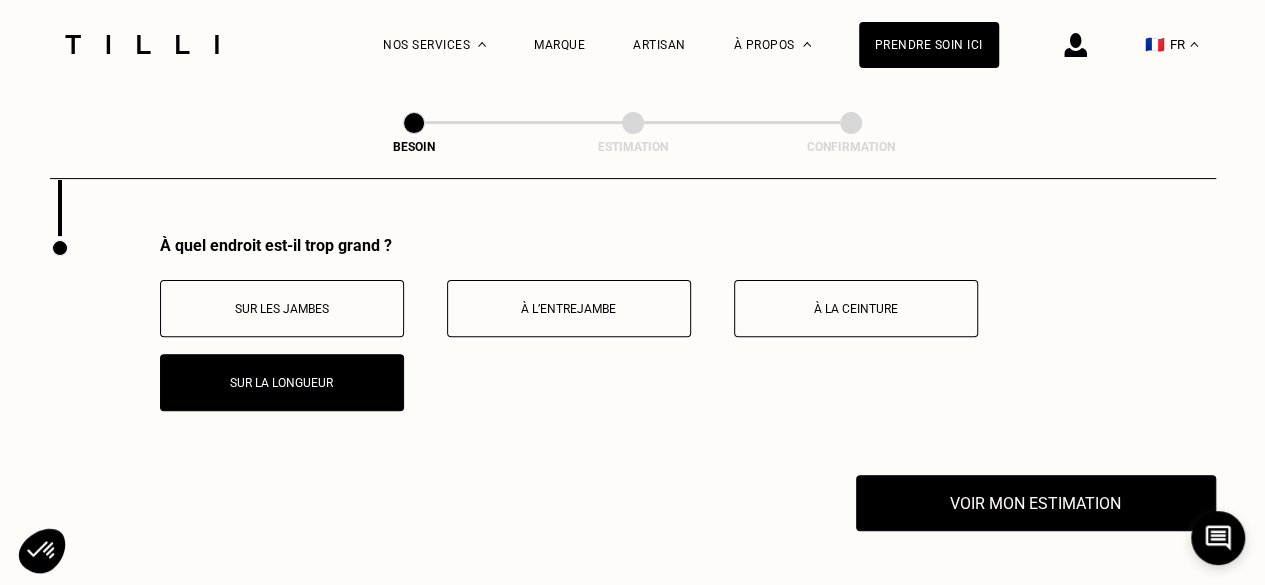 scroll, scrollTop: 4135, scrollLeft: 0, axis: vertical 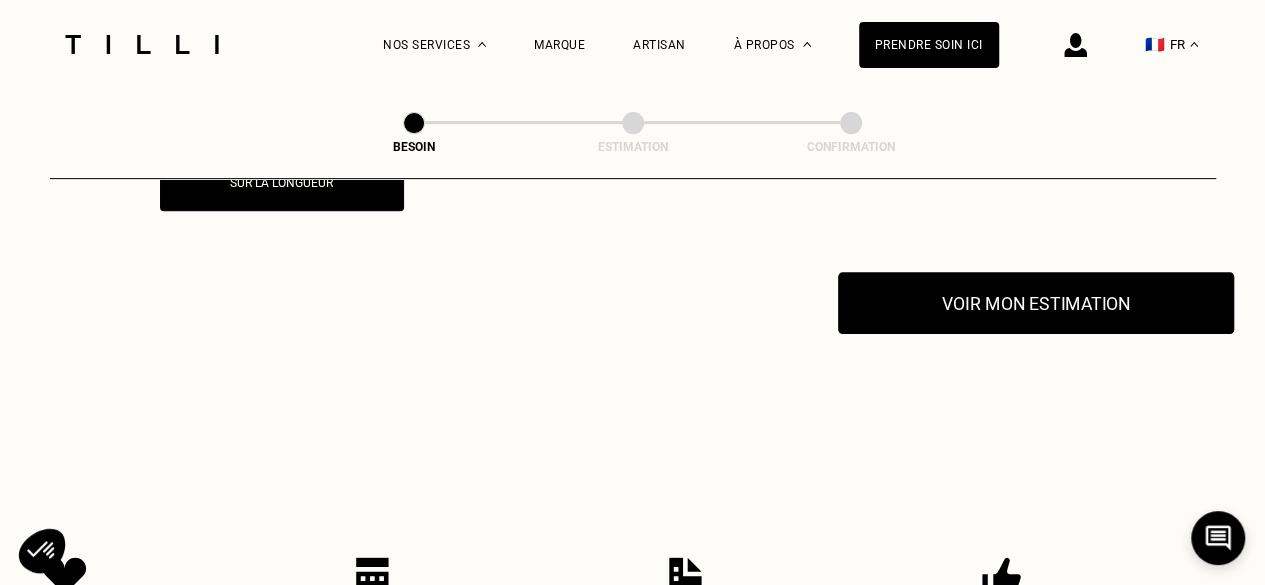 click on "Voir mon estimation" at bounding box center (1036, 303) 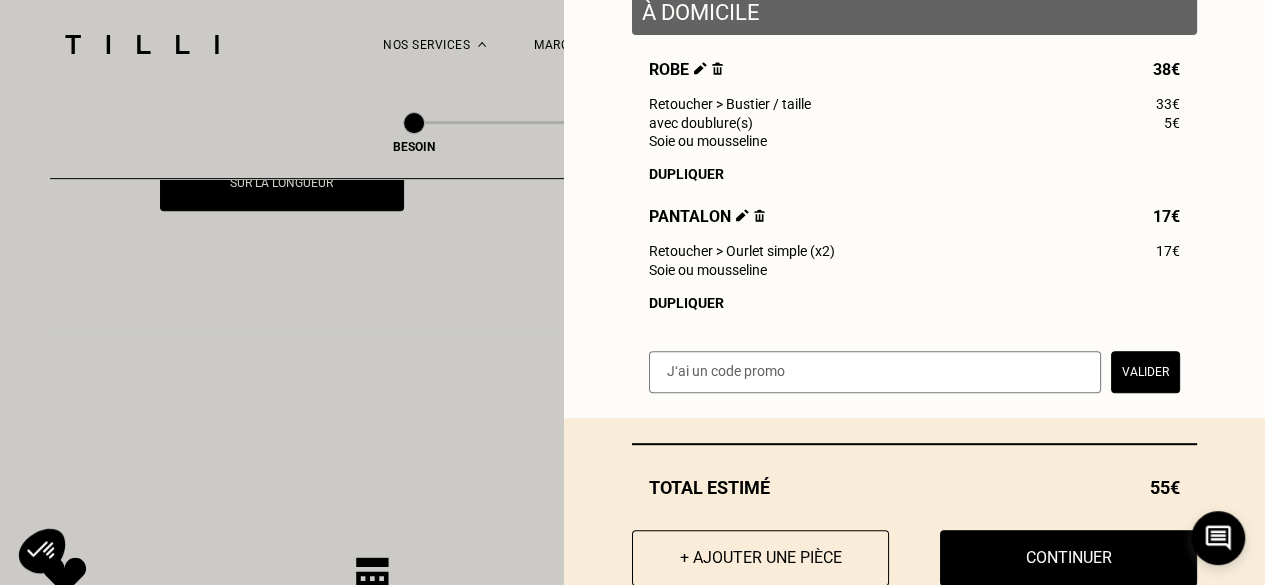 scroll, scrollTop: 338, scrollLeft: 0, axis: vertical 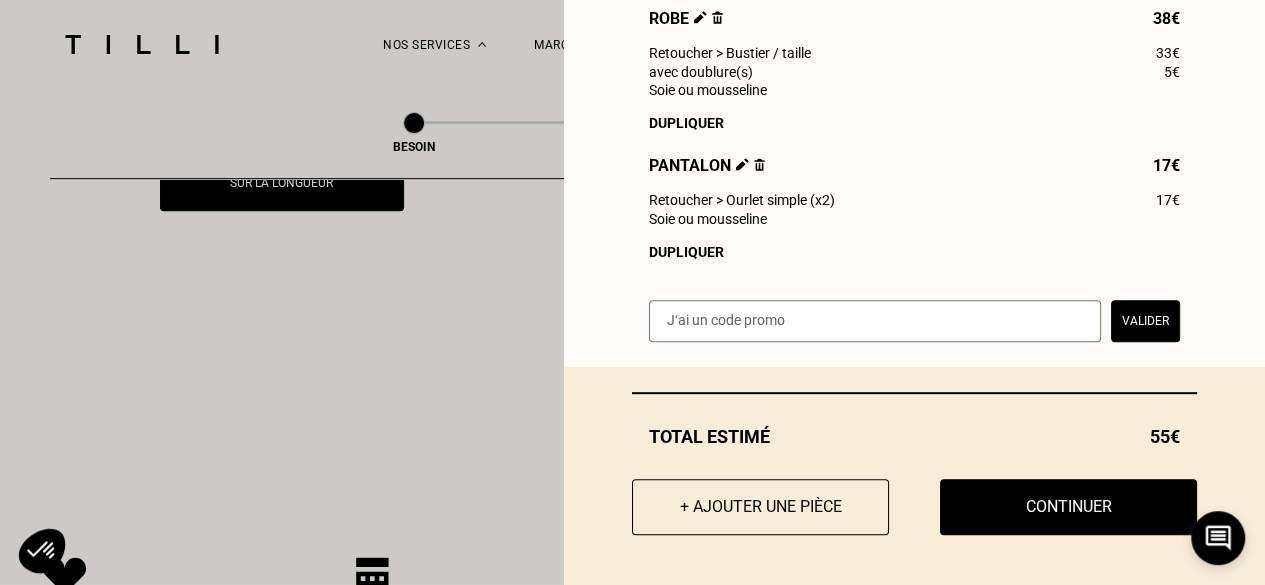 click on "+ Ajouter une pièce" at bounding box center [760, 507] 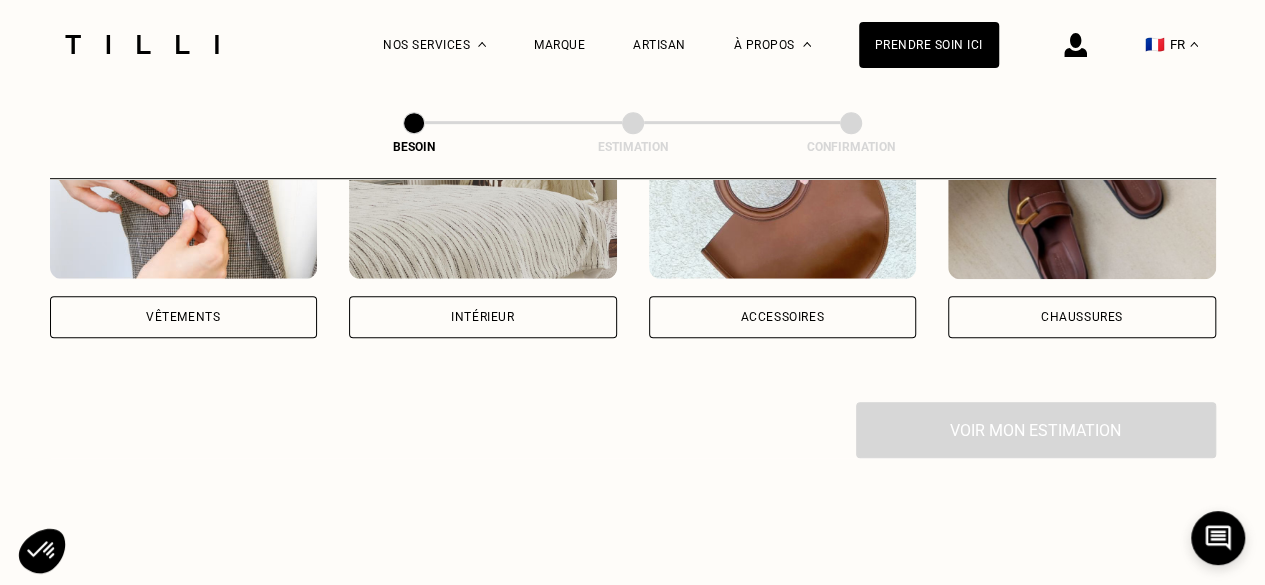 scroll, scrollTop: 500, scrollLeft: 0, axis: vertical 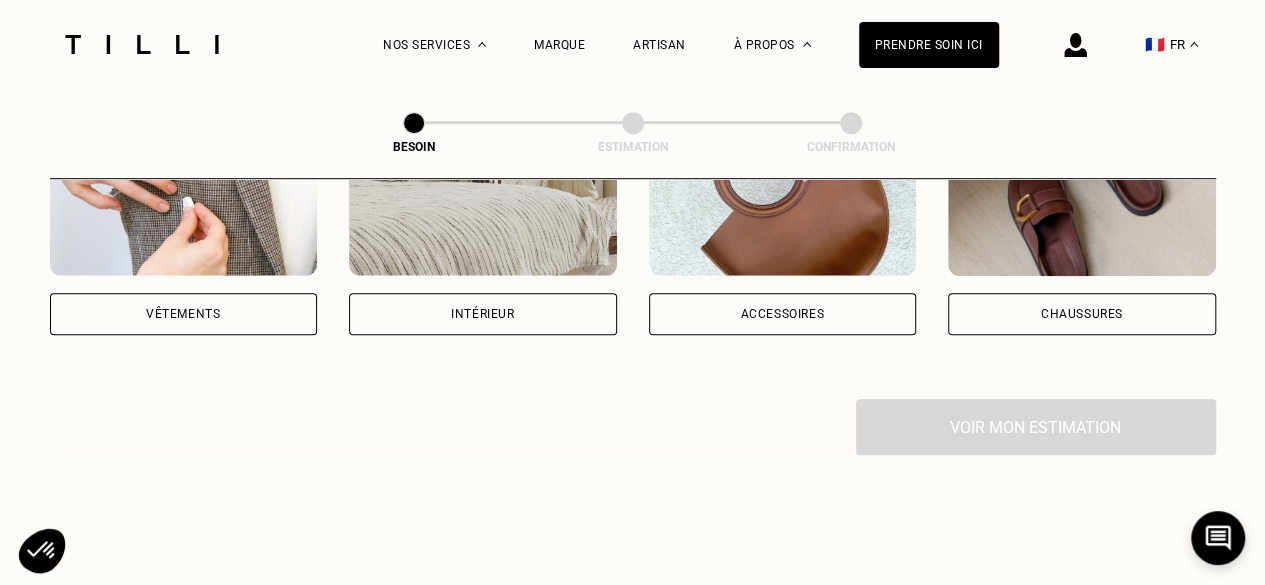 click on "Vêtements" at bounding box center (184, 314) 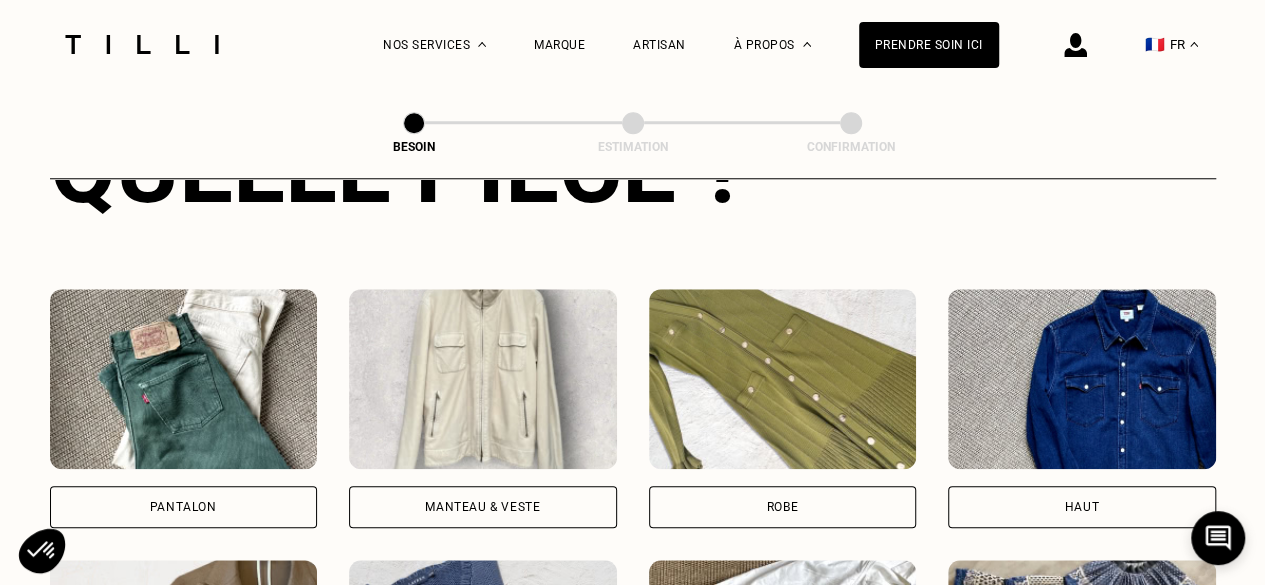 scroll, scrollTop: 854, scrollLeft: 0, axis: vertical 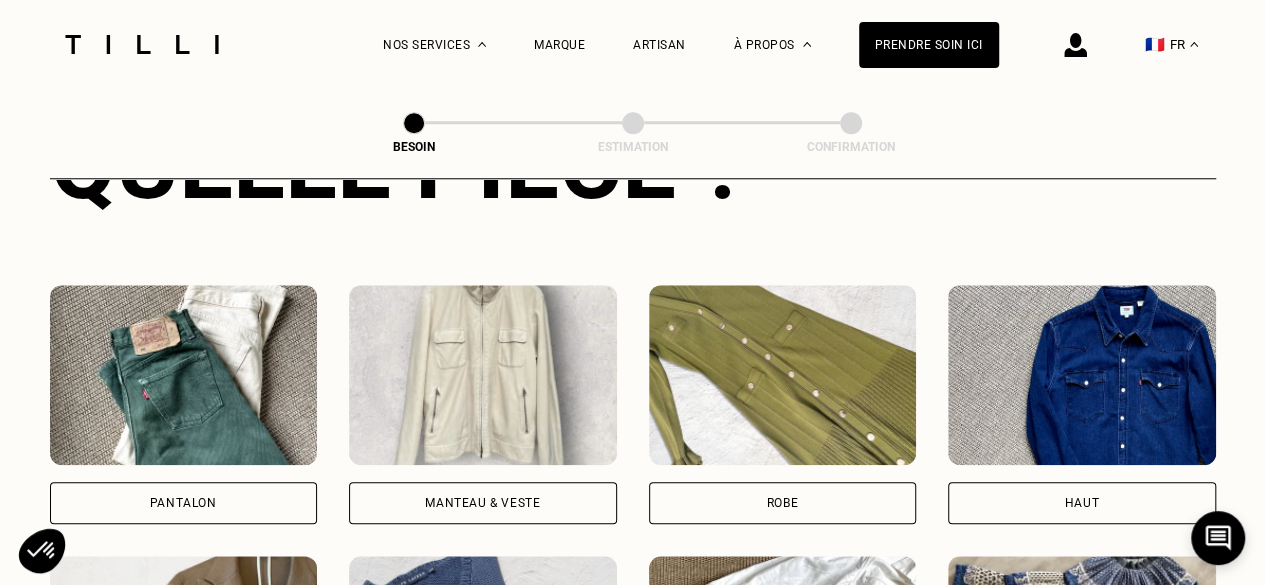 click on "Robe" at bounding box center (783, 503) 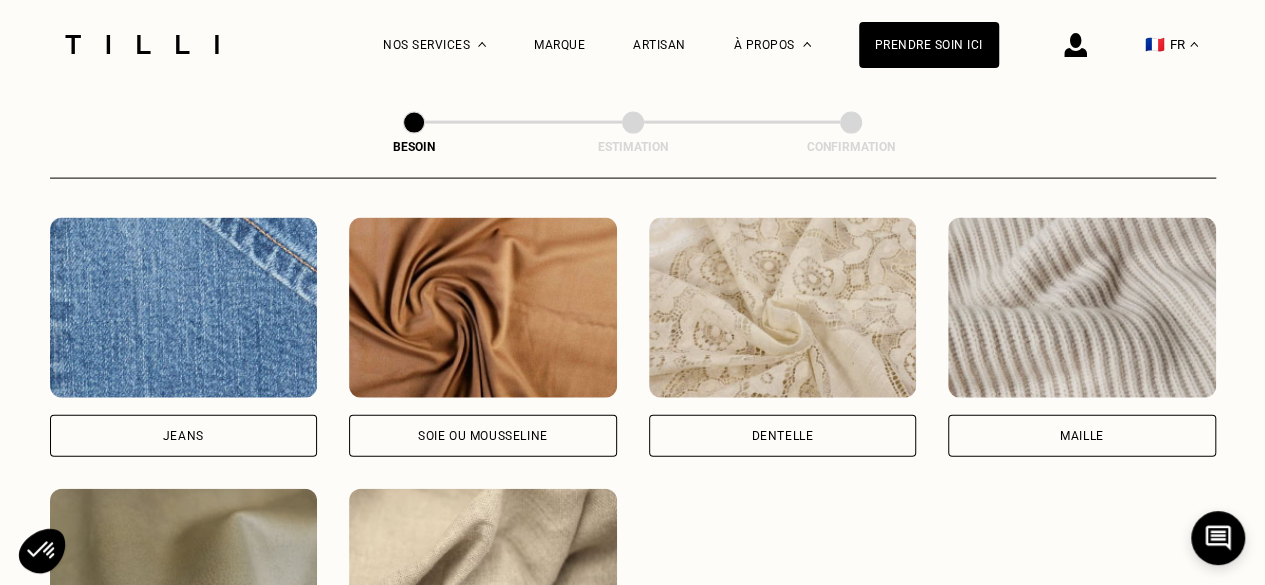 scroll, scrollTop: 2240, scrollLeft: 0, axis: vertical 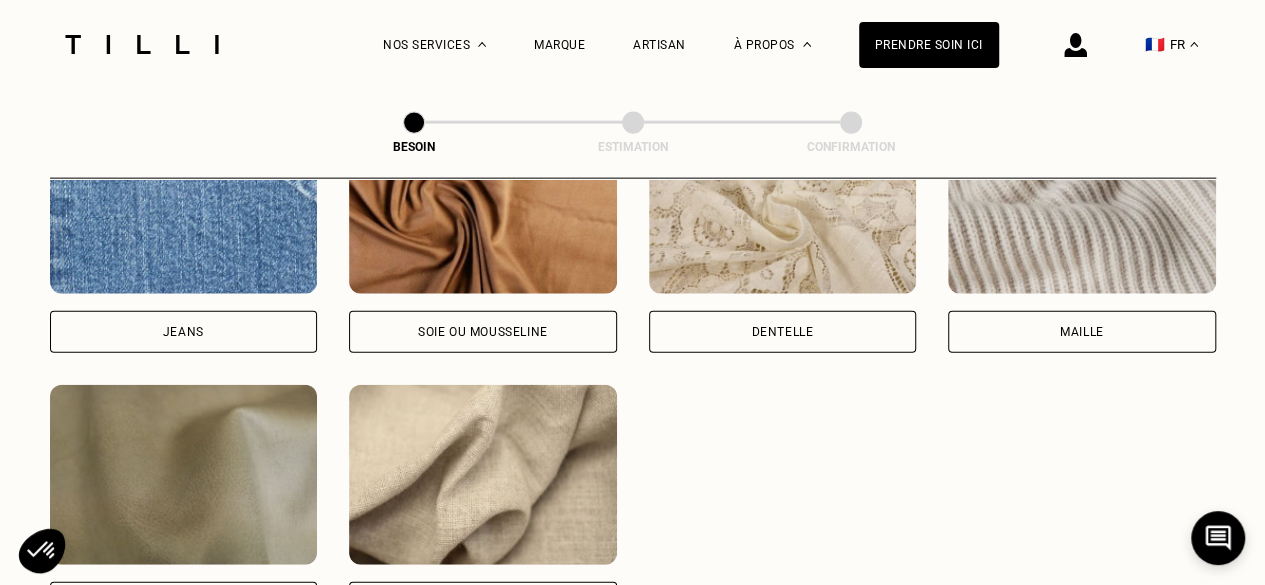click at bounding box center [483, 475] 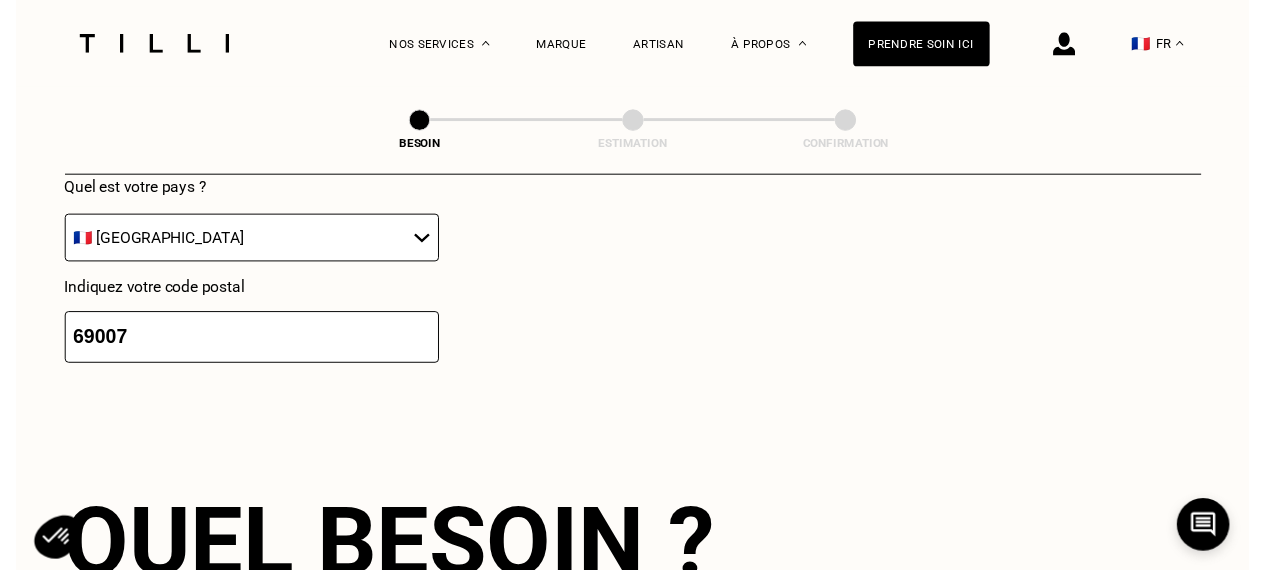 scroll, scrollTop: 3386, scrollLeft: 0, axis: vertical 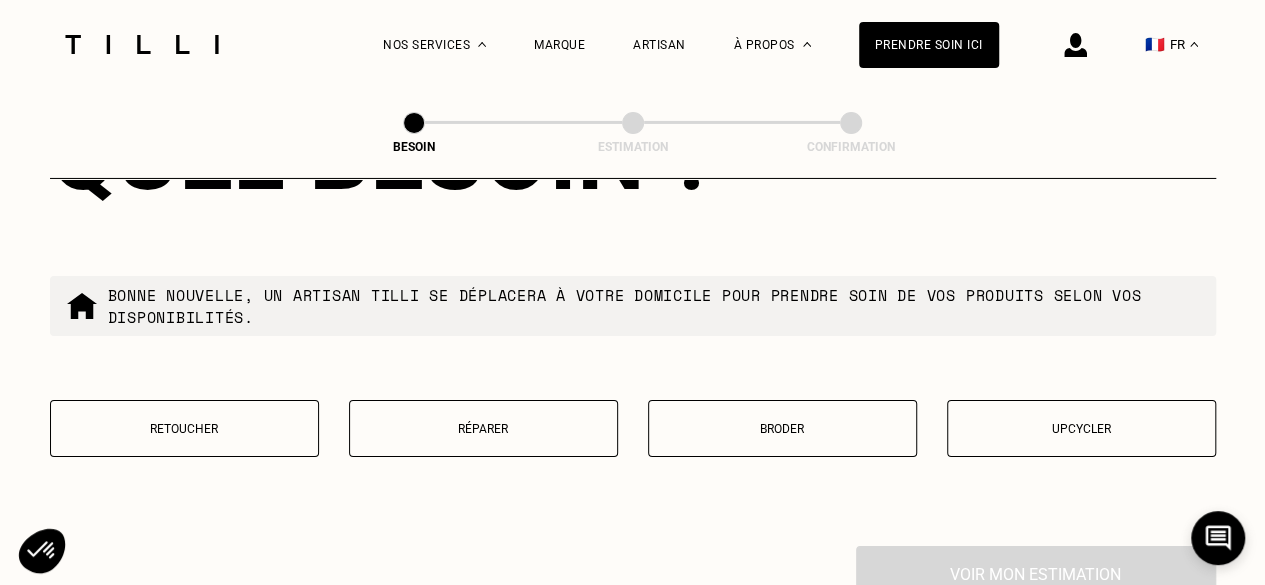 click on "Upcycler" at bounding box center (1081, 429) 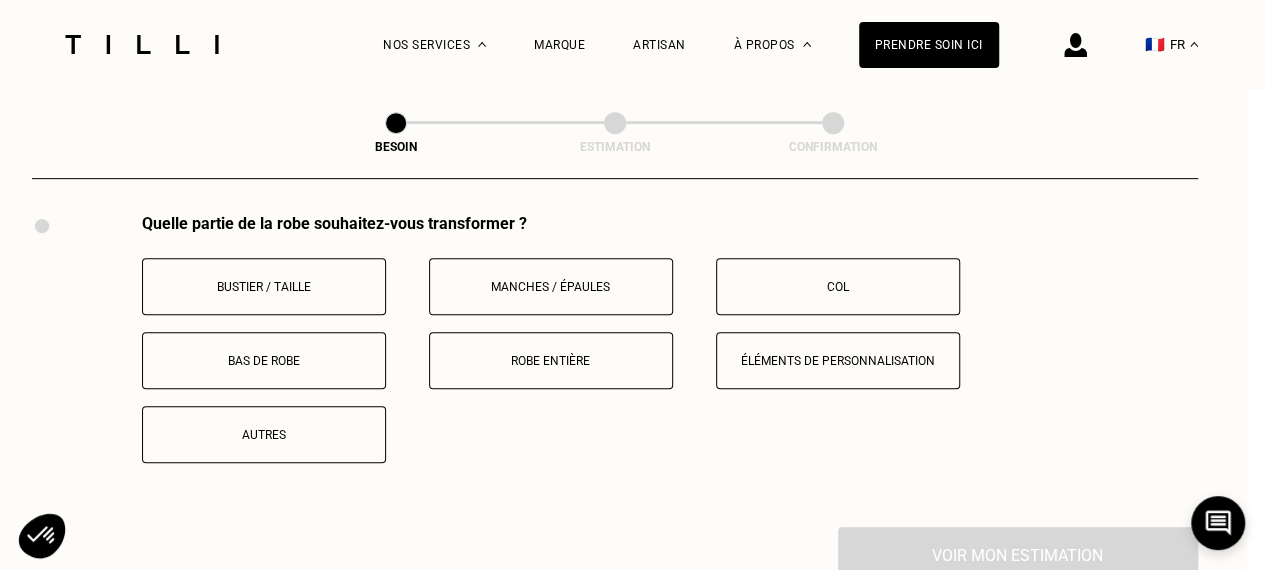 scroll, scrollTop: 4197, scrollLeft: 18, axis: both 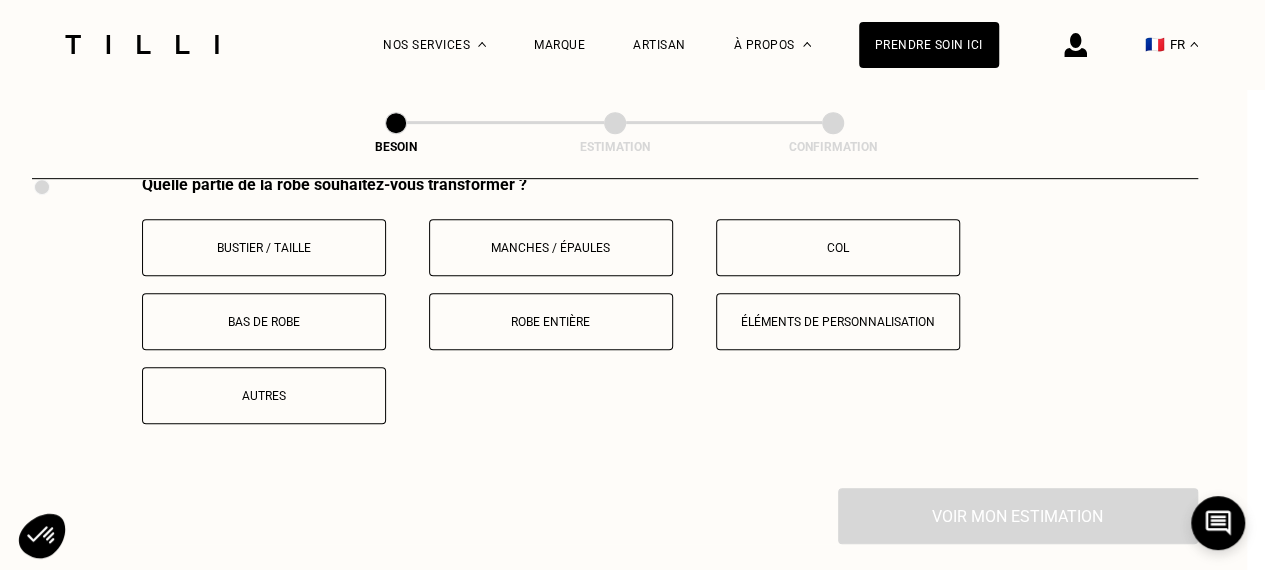 click on "Bas de robe" at bounding box center [264, 321] 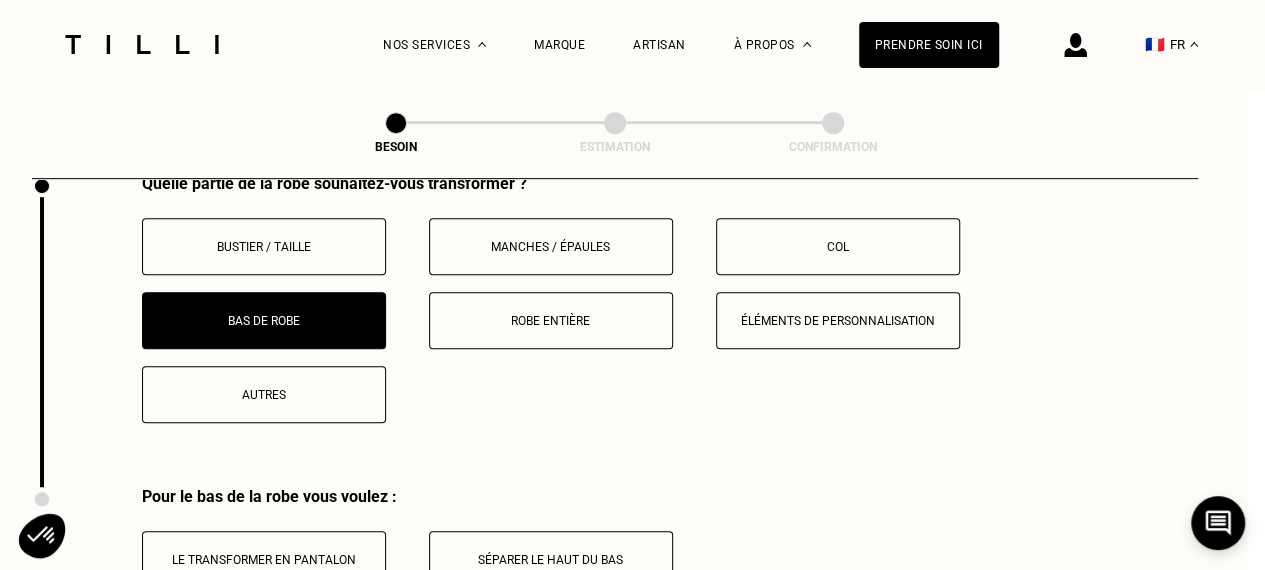 scroll, scrollTop: 4197, scrollLeft: 18, axis: both 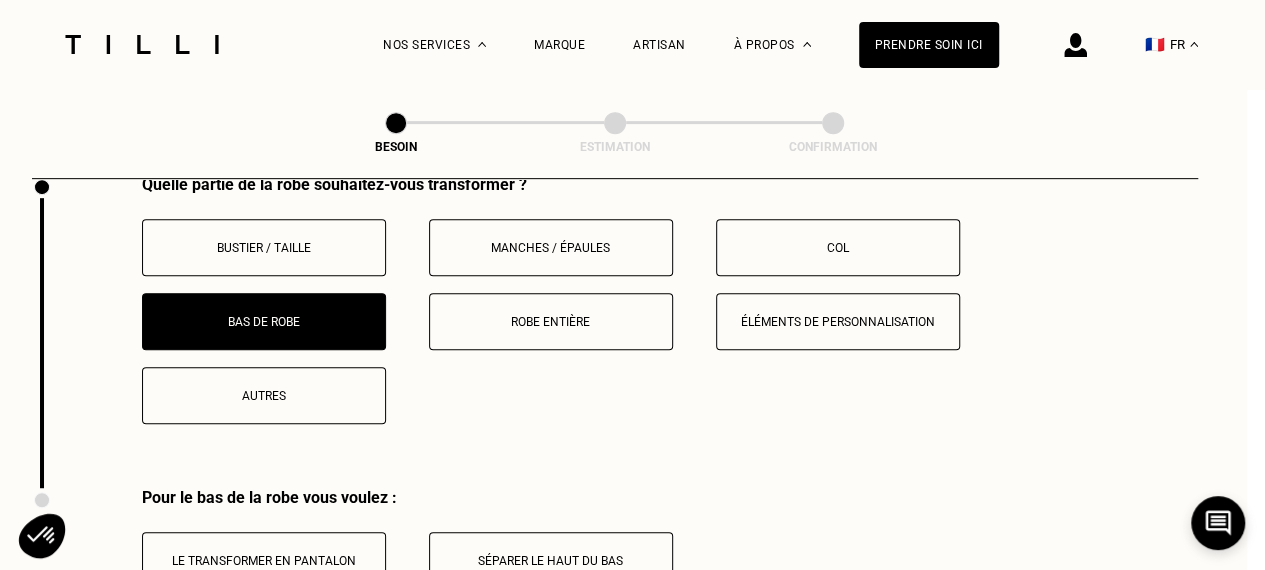 click on "Robe entière" at bounding box center (551, 322) 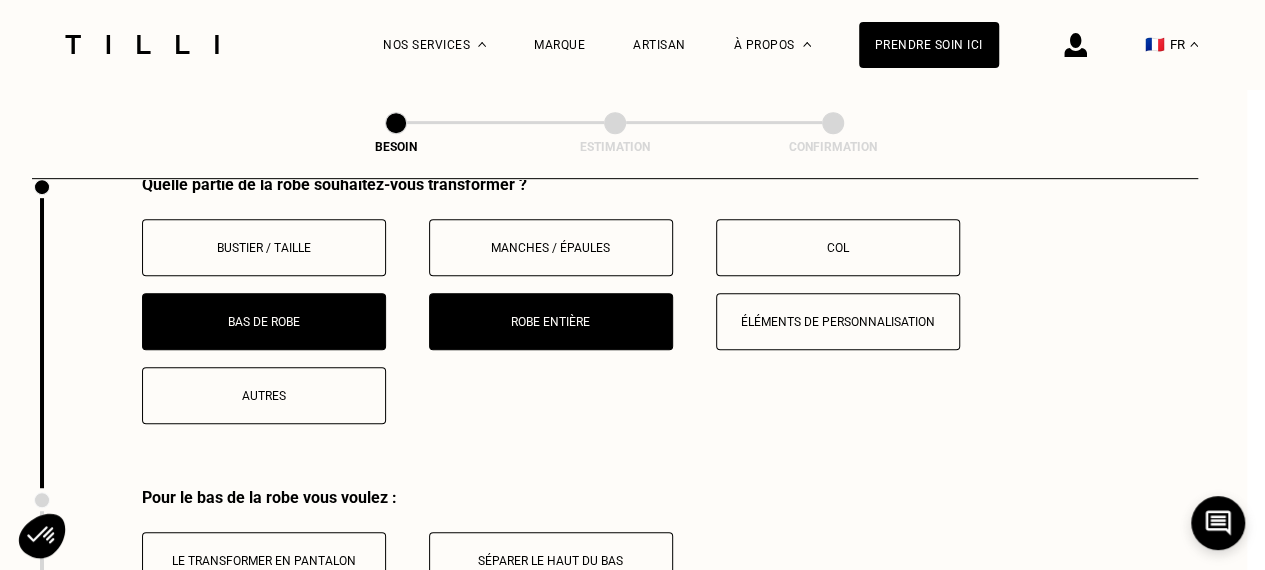 click on "Bas de robe" at bounding box center (264, 321) 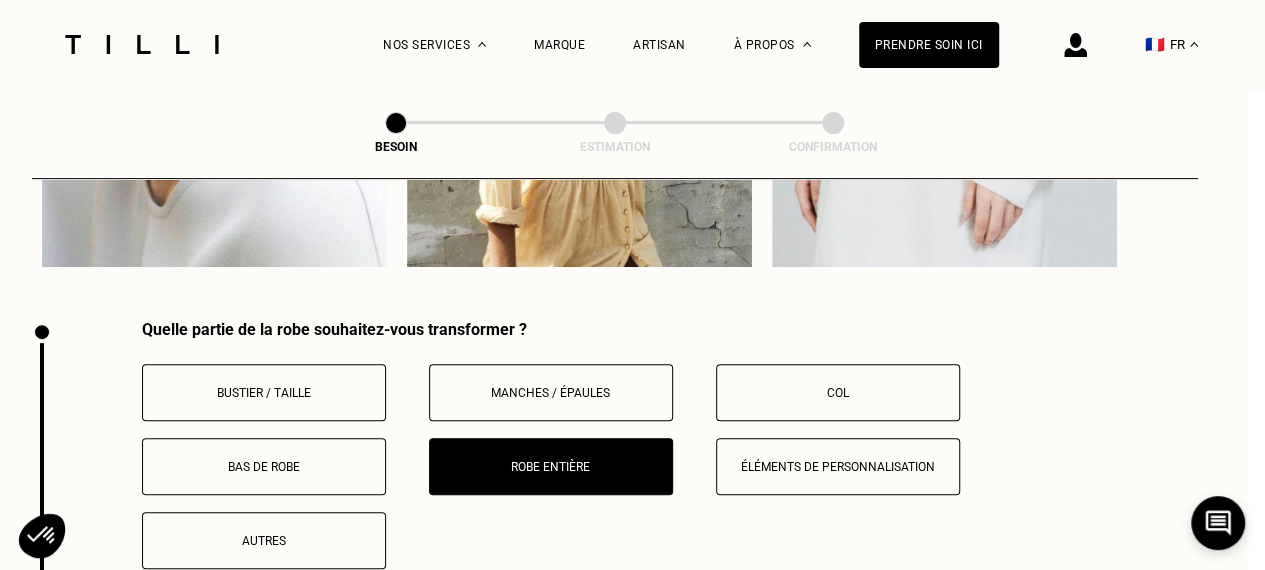 scroll, scrollTop: 4097, scrollLeft: 18, axis: both 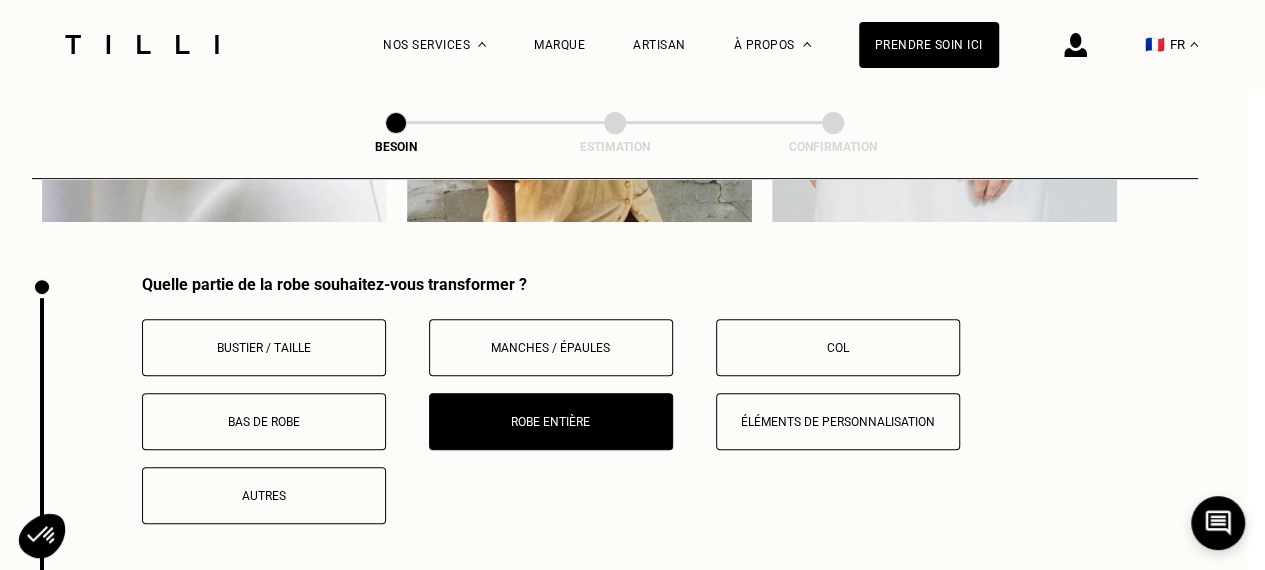 click on "Autres" at bounding box center [264, 496] 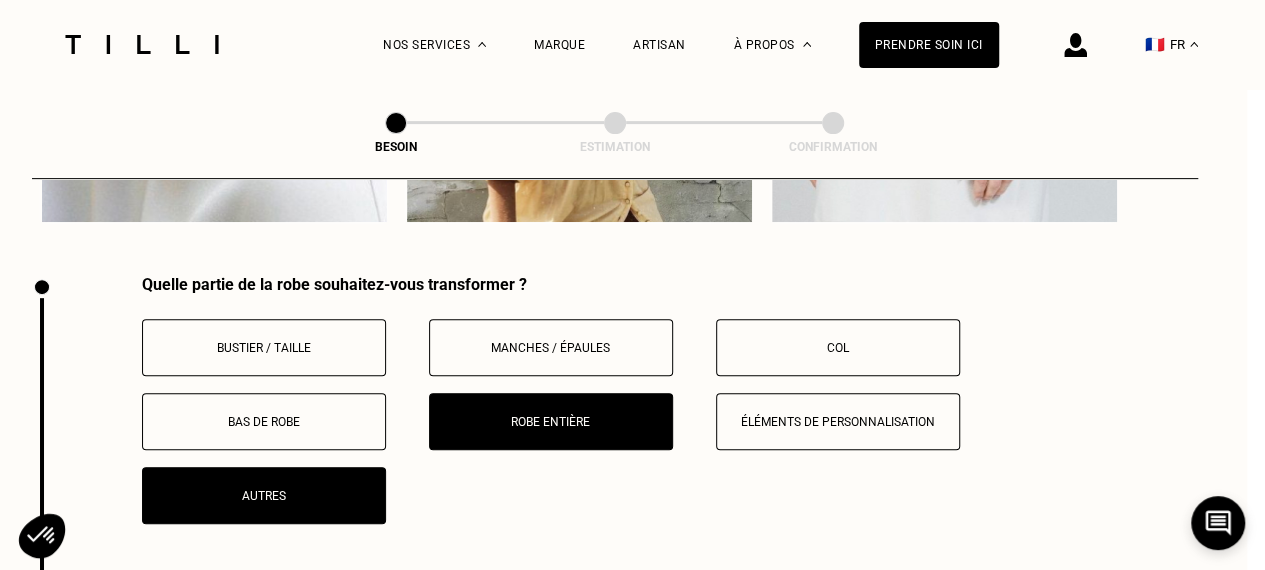 click on "Robe entière" at bounding box center (551, 421) 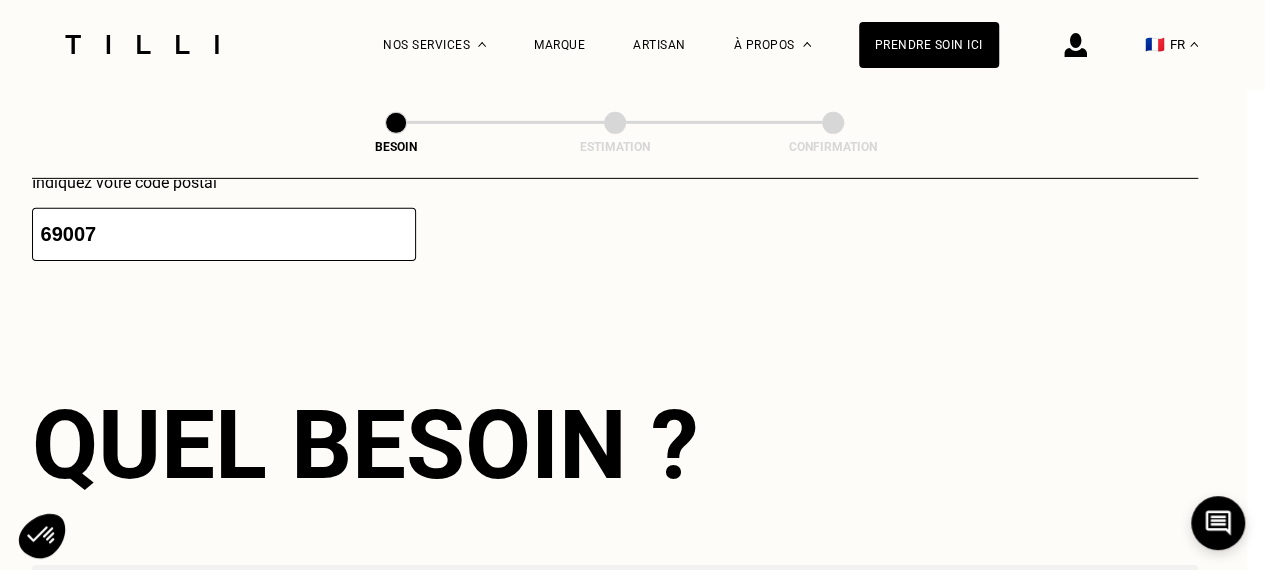 scroll, scrollTop: 3397, scrollLeft: 18, axis: both 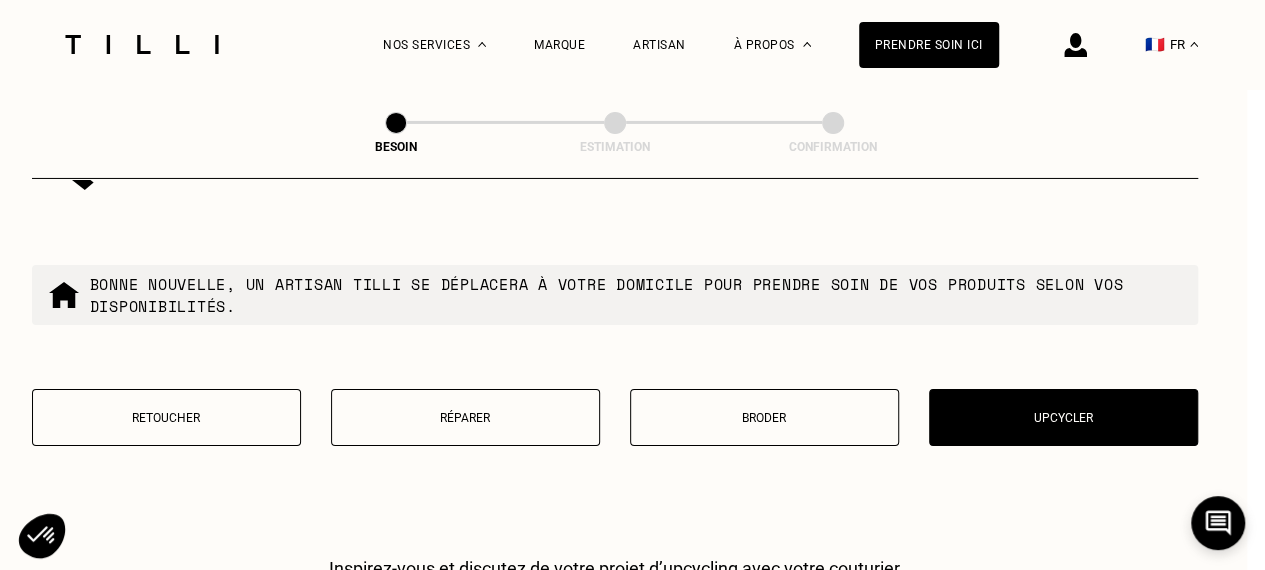 click on "Retoucher" at bounding box center [166, 417] 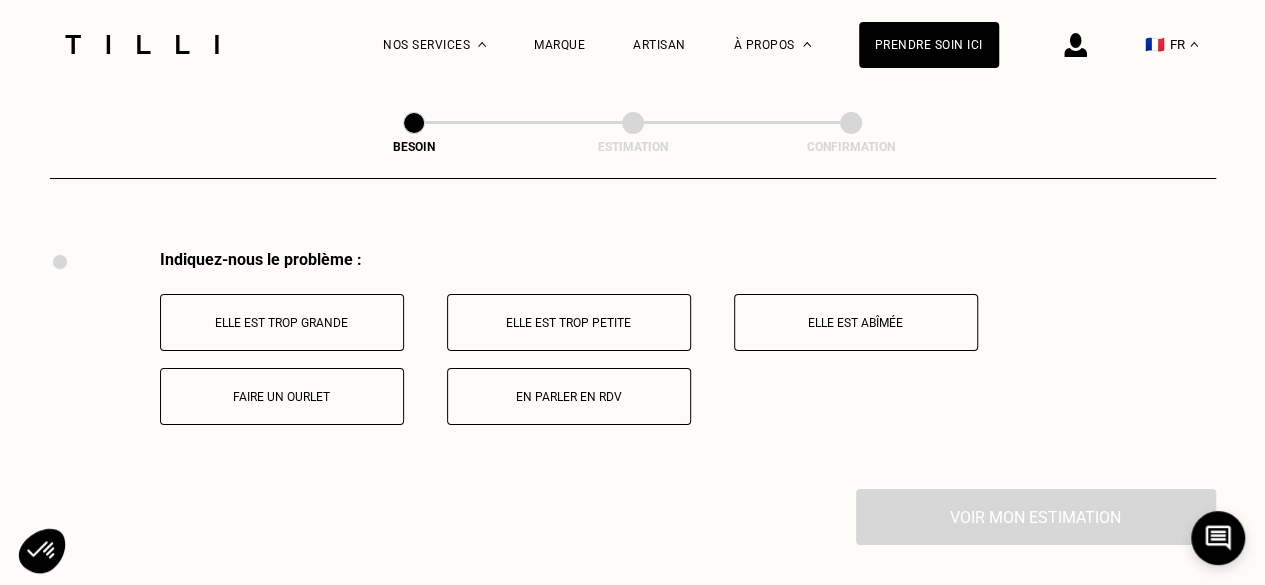 scroll, scrollTop: 3696, scrollLeft: 0, axis: vertical 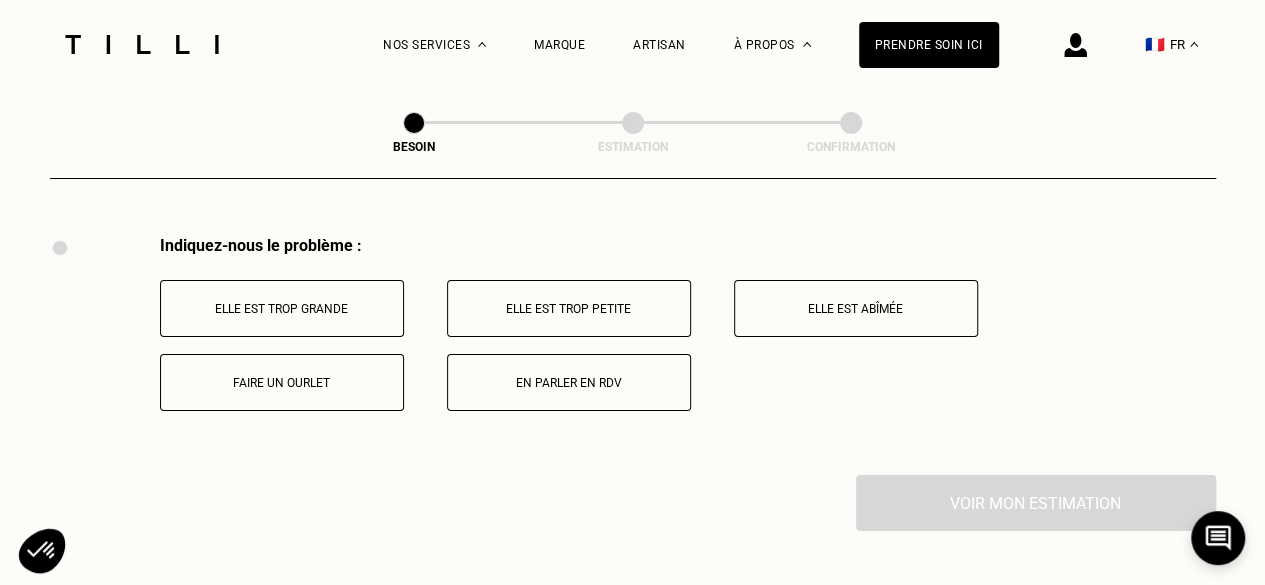 click on "Elle est trop grande" at bounding box center (282, 309) 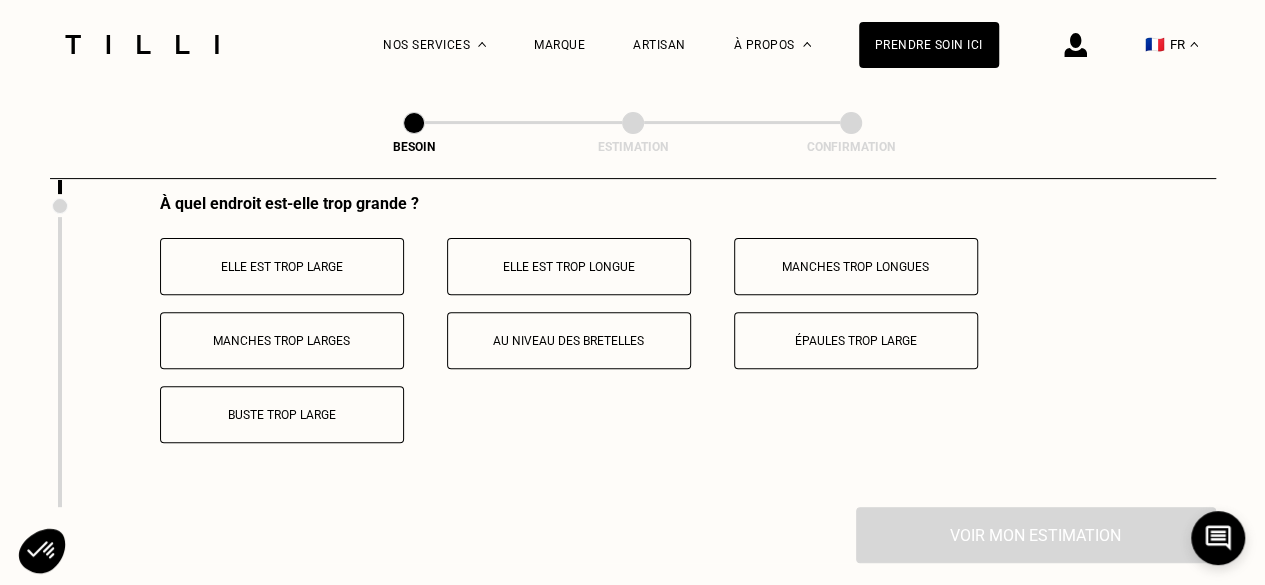 scroll, scrollTop: 3935, scrollLeft: 0, axis: vertical 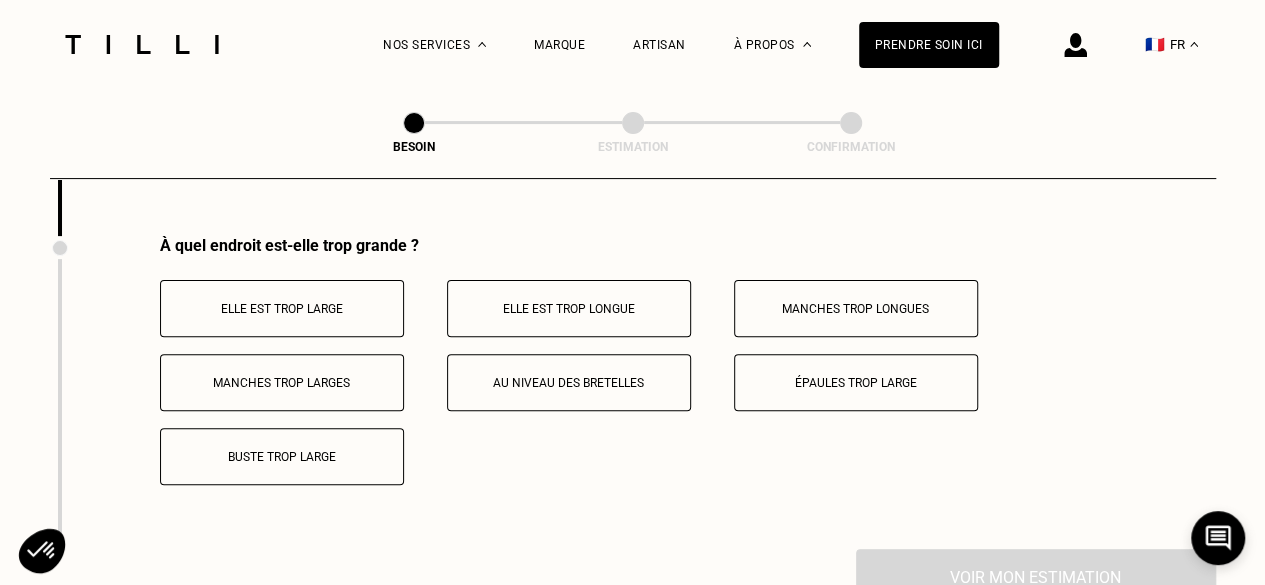 click on "Elle est trop longue" at bounding box center (569, 309) 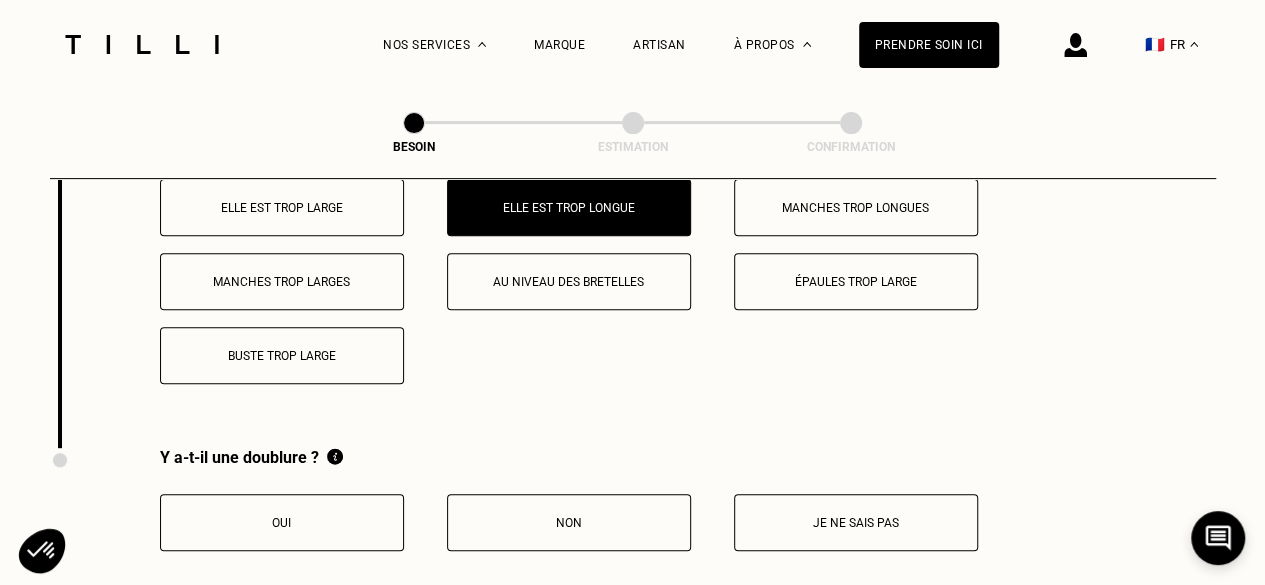 scroll, scrollTop: 4135, scrollLeft: 0, axis: vertical 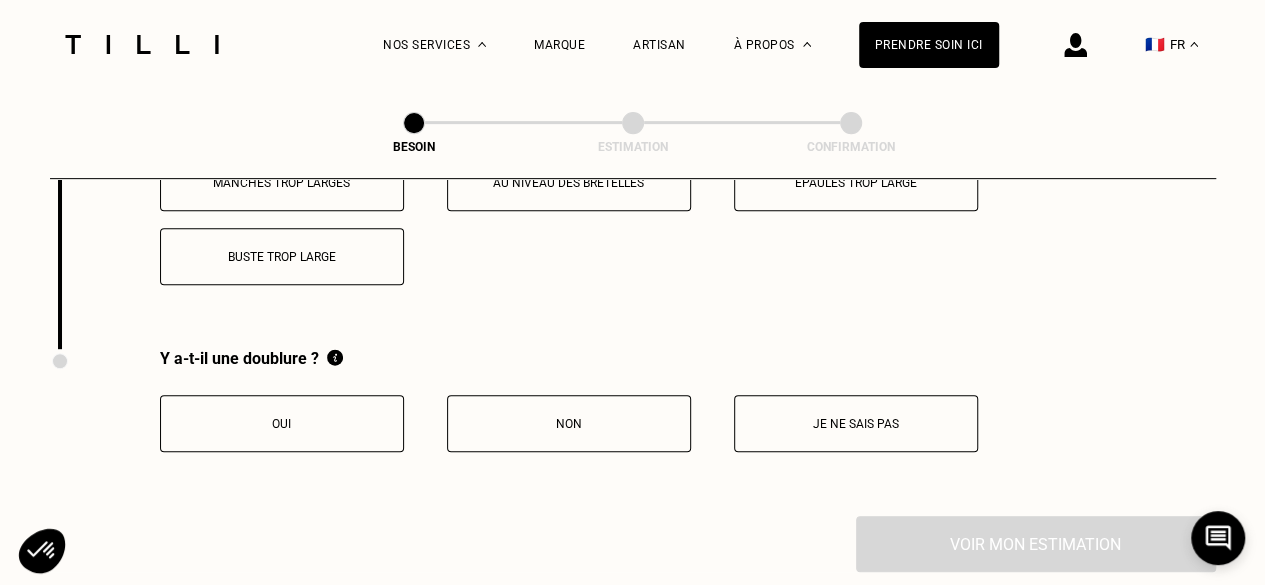 click on "Non" at bounding box center [569, 424] 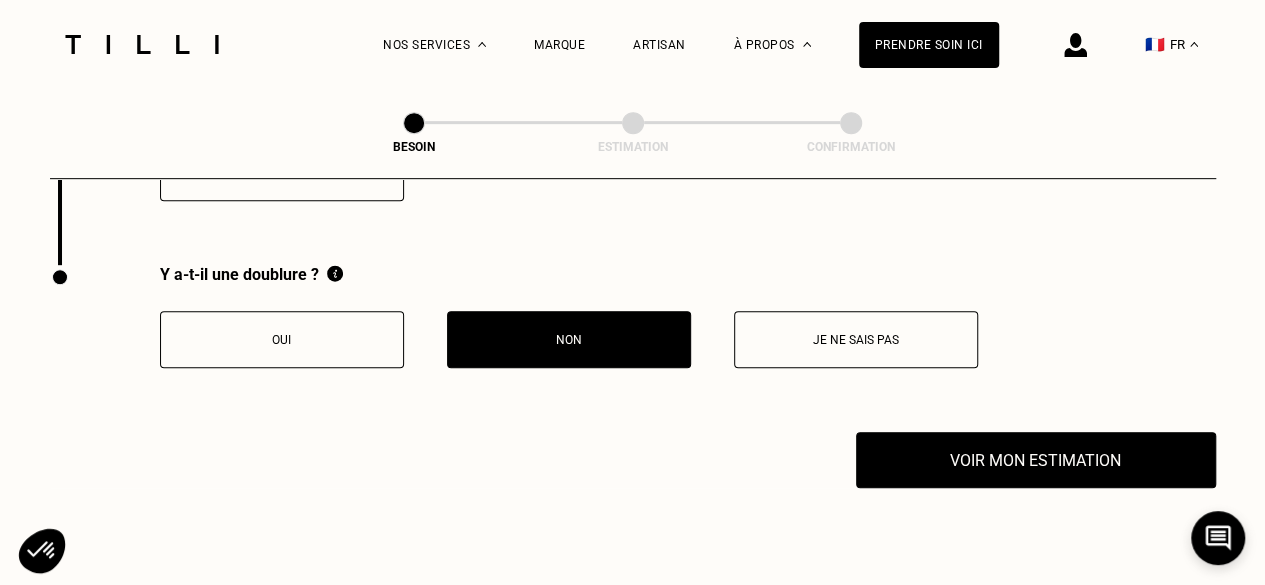 scroll, scrollTop: 4335, scrollLeft: 0, axis: vertical 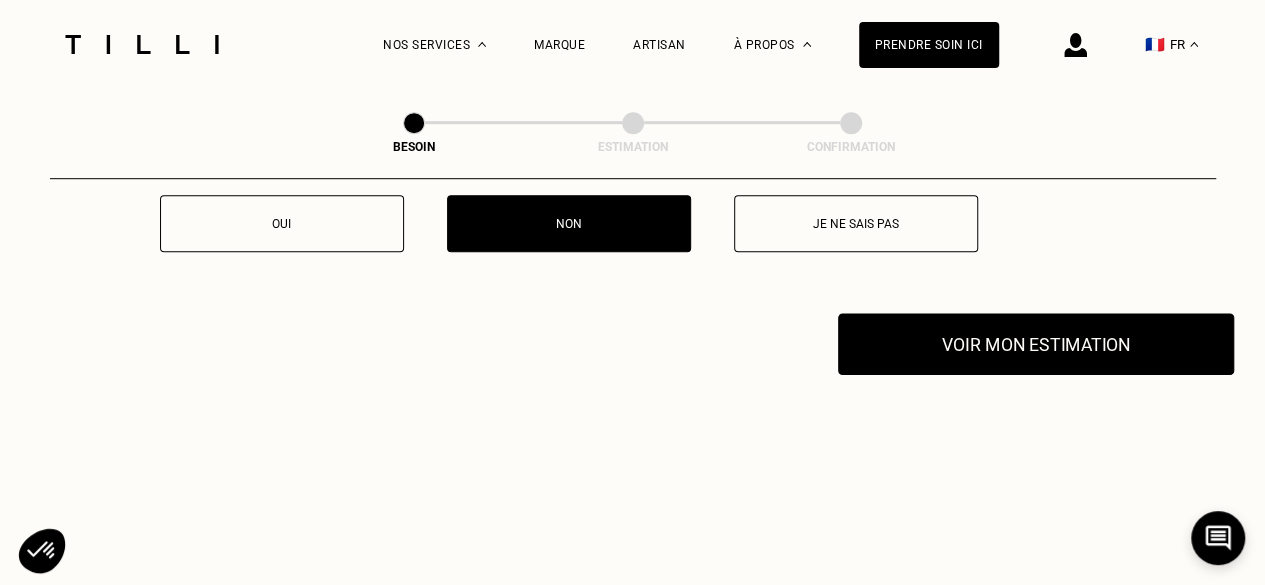 click on "Voir mon estimation" at bounding box center (1036, 344) 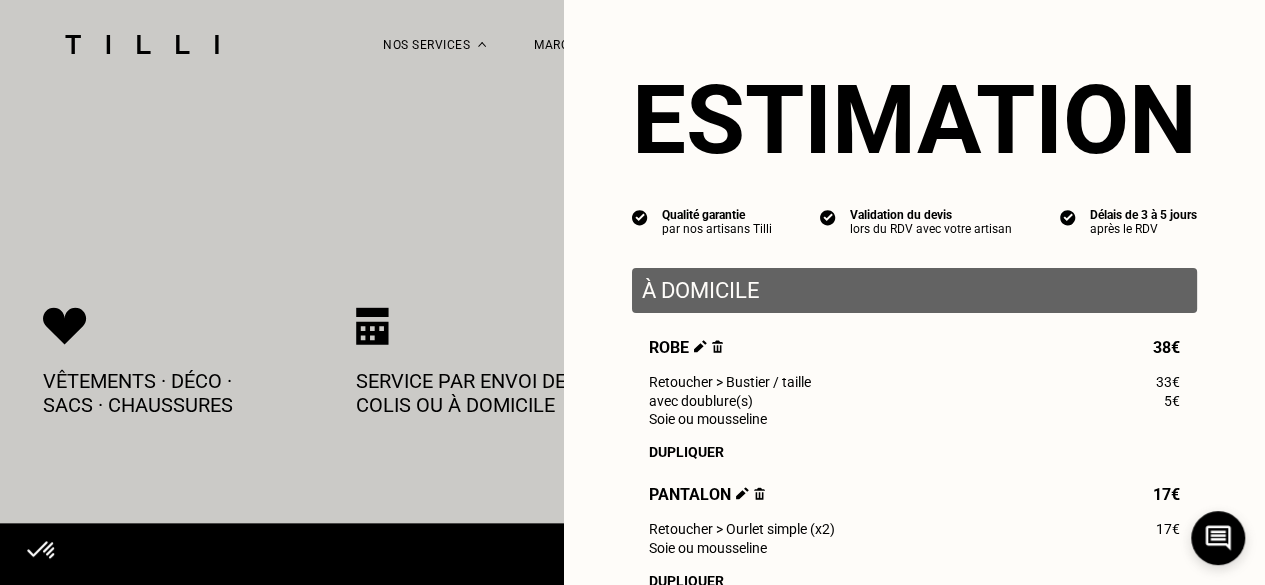 scroll, scrollTop: 4635, scrollLeft: 0, axis: vertical 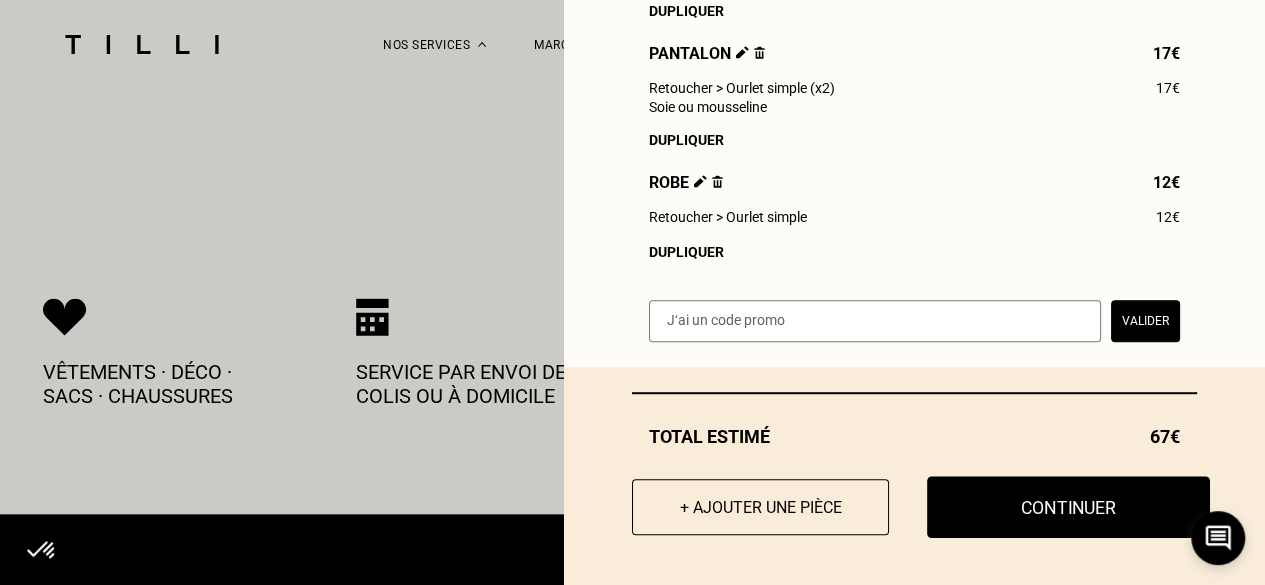 click on "Continuer" at bounding box center [1068, 507] 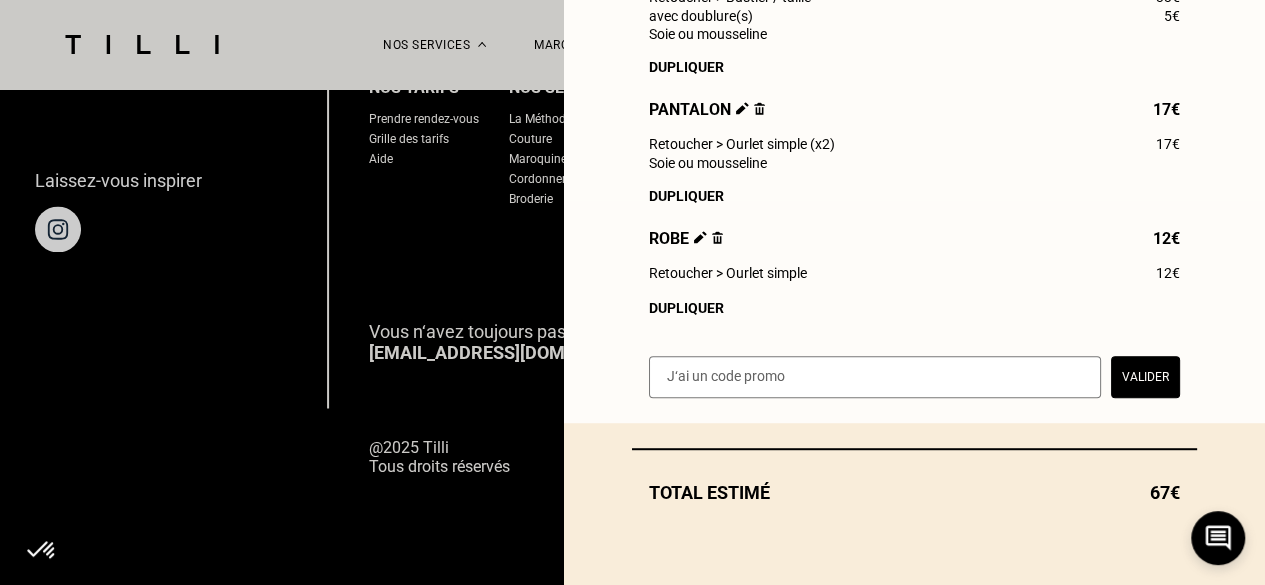 scroll, scrollTop: 1441, scrollLeft: 0, axis: vertical 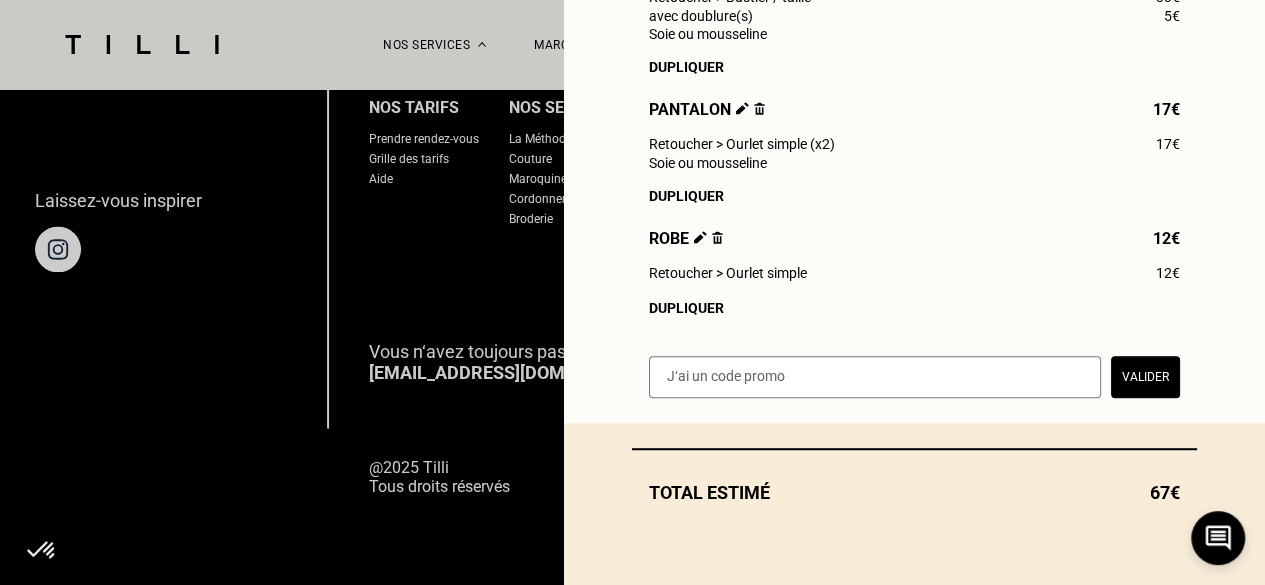 select on "FR" 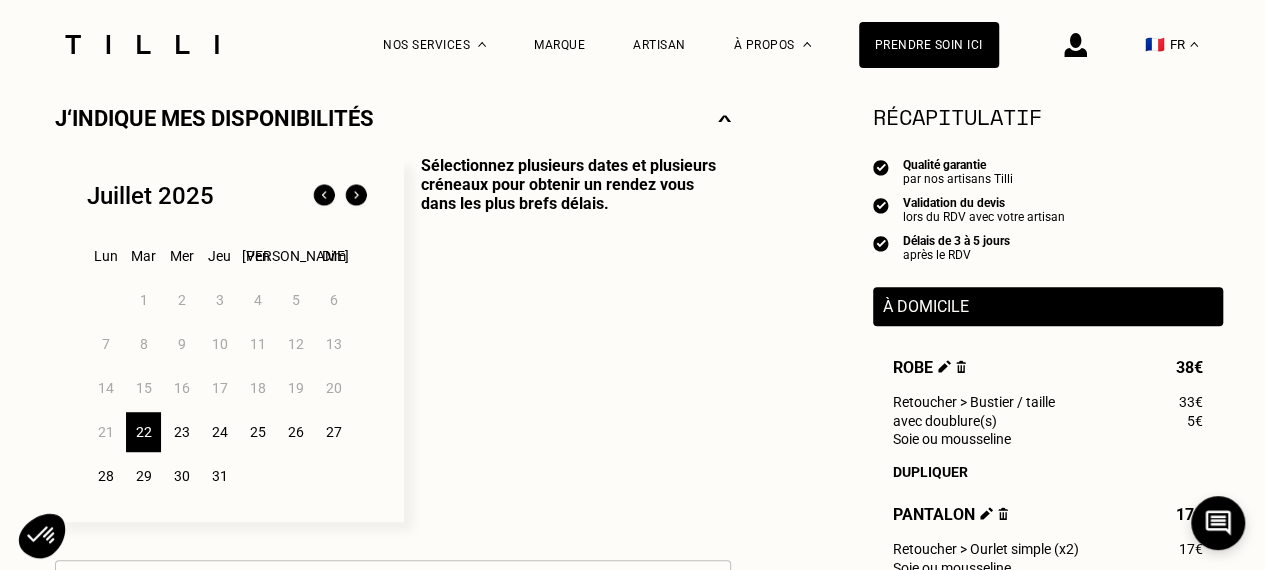 scroll, scrollTop: 500, scrollLeft: 0, axis: vertical 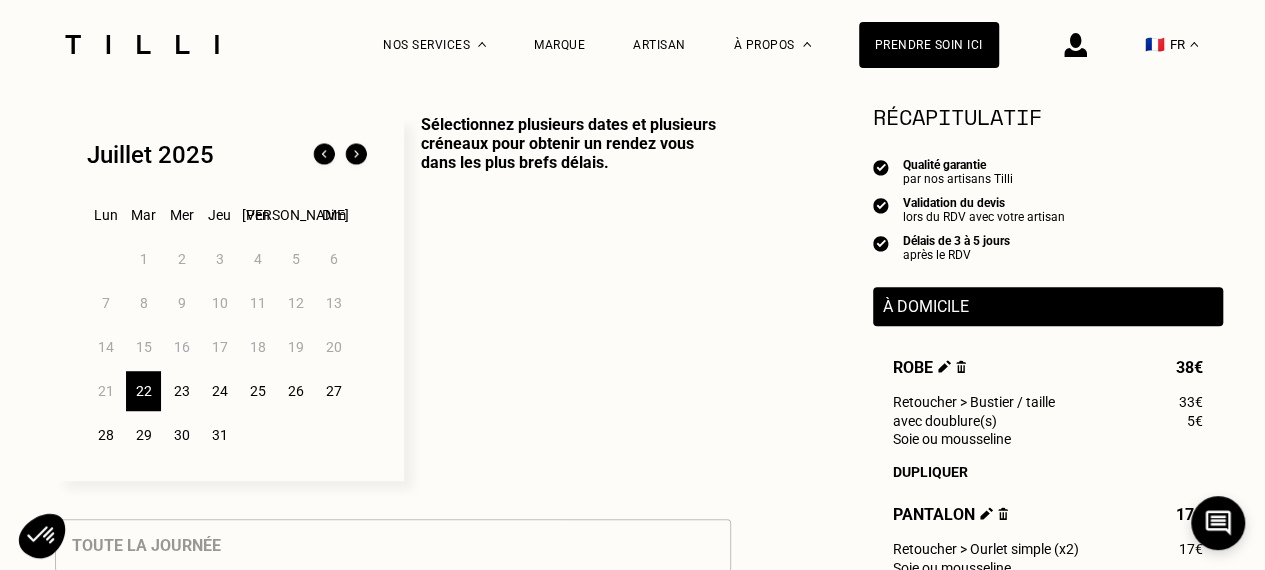 click on "23" at bounding box center (181, 391) 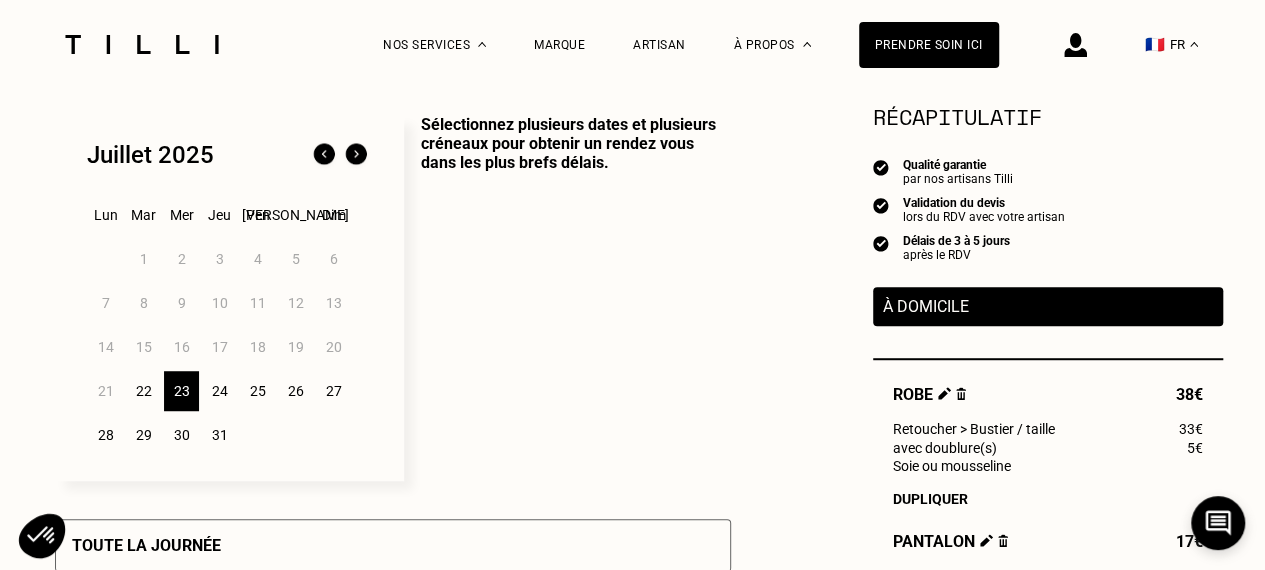 click on "22" at bounding box center (143, 391) 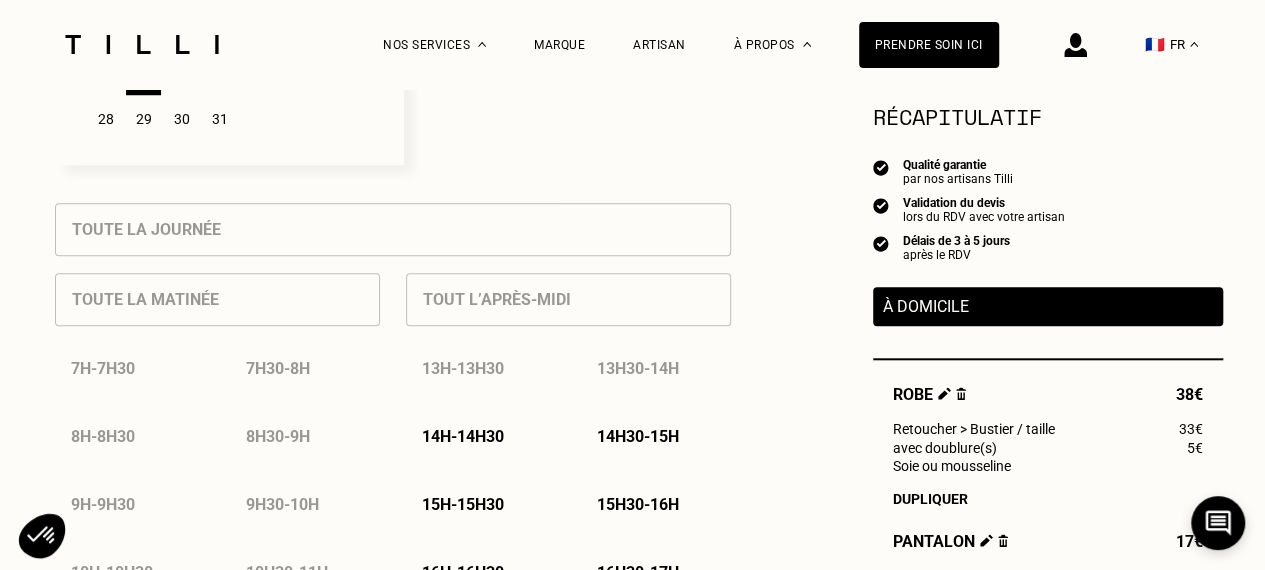 scroll, scrollTop: 700, scrollLeft: 0, axis: vertical 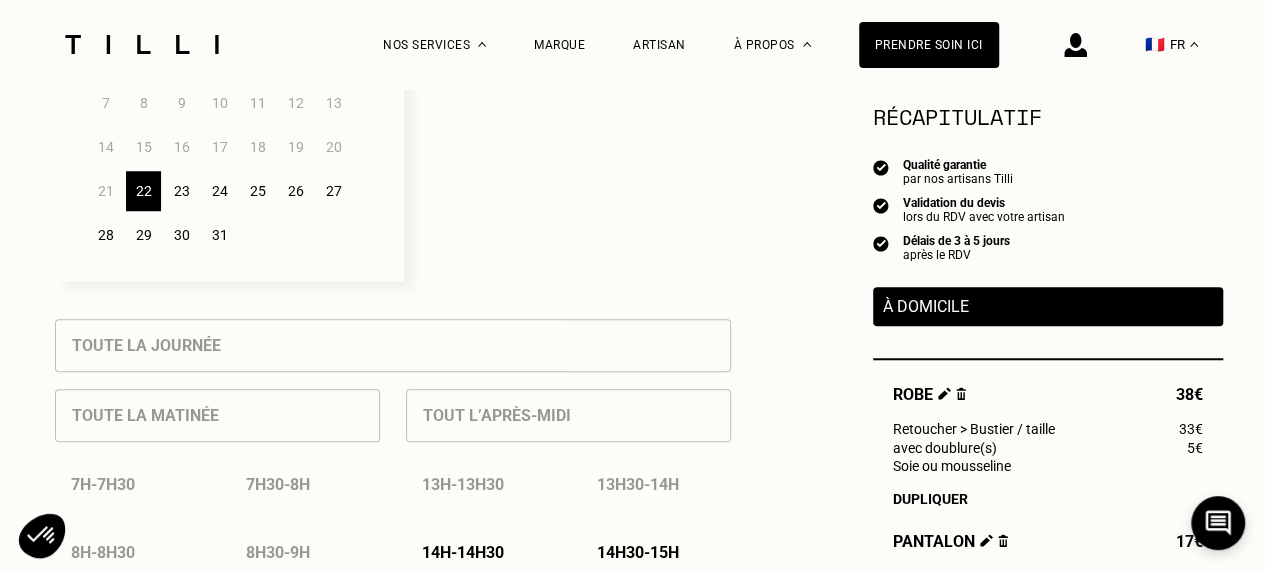 click on "23" at bounding box center [181, 191] 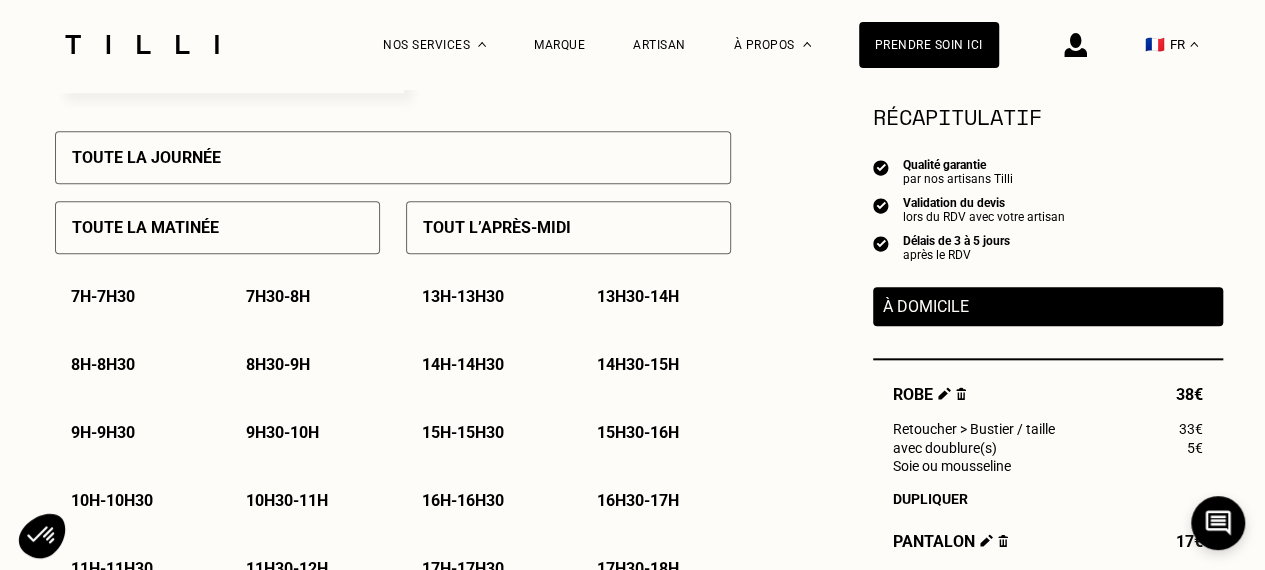 scroll, scrollTop: 900, scrollLeft: 0, axis: vertical 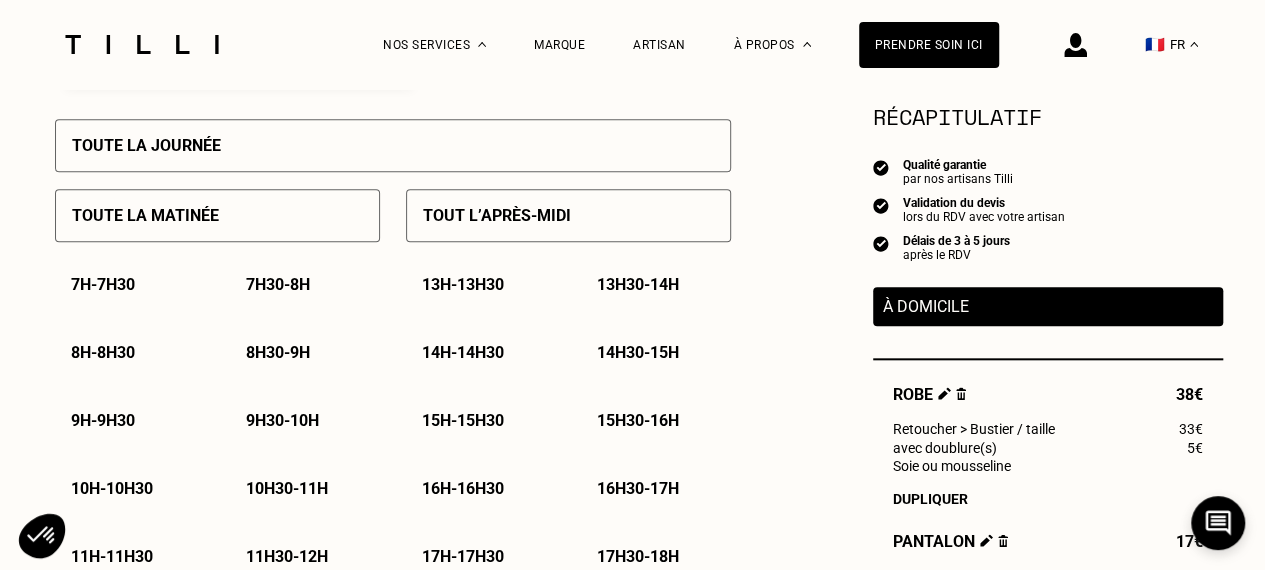click on "Toute la journée" at bounding box center [393, 145] 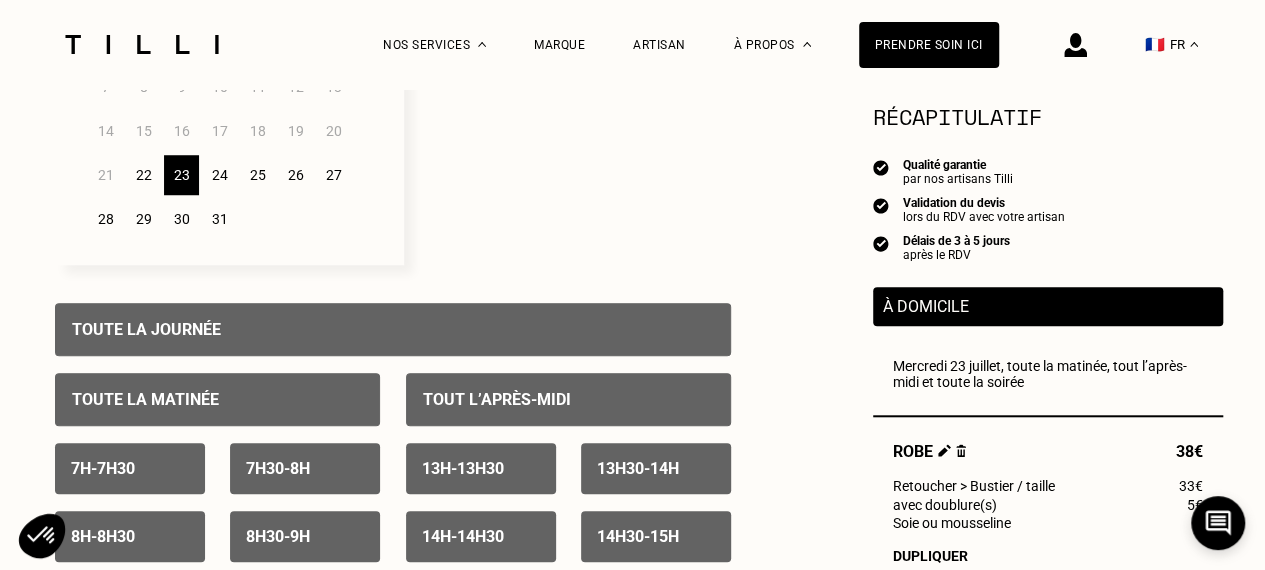 scroll, scrollTop: 700, scrollLeft: 0, axis: vertical 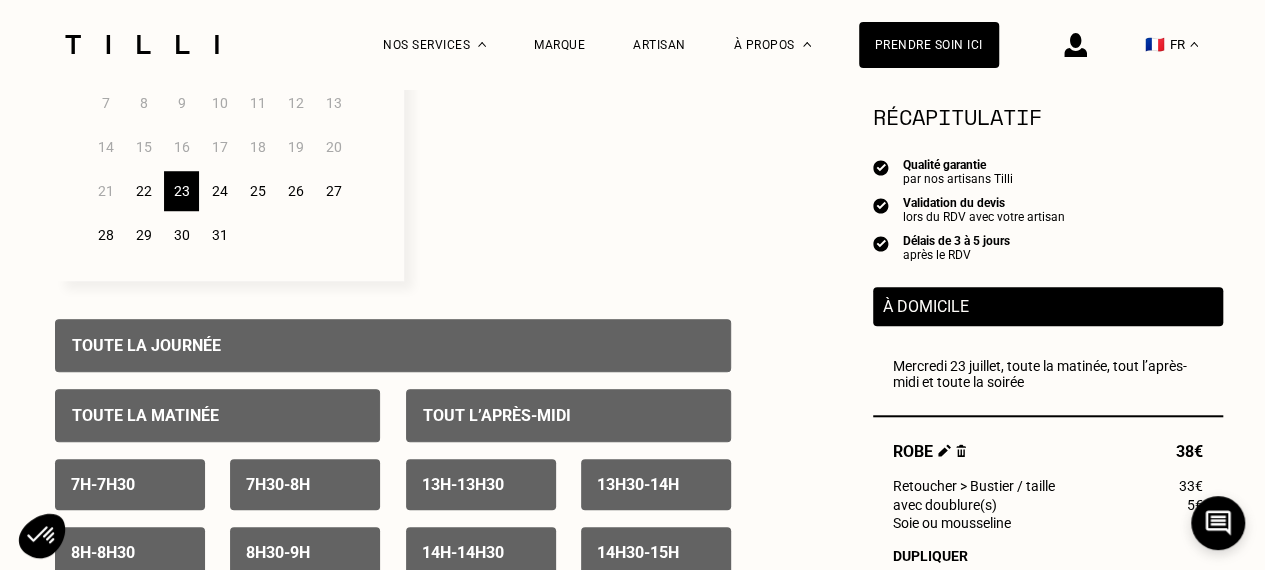 click on "Toute la journée" at bounding box center [393, 345] 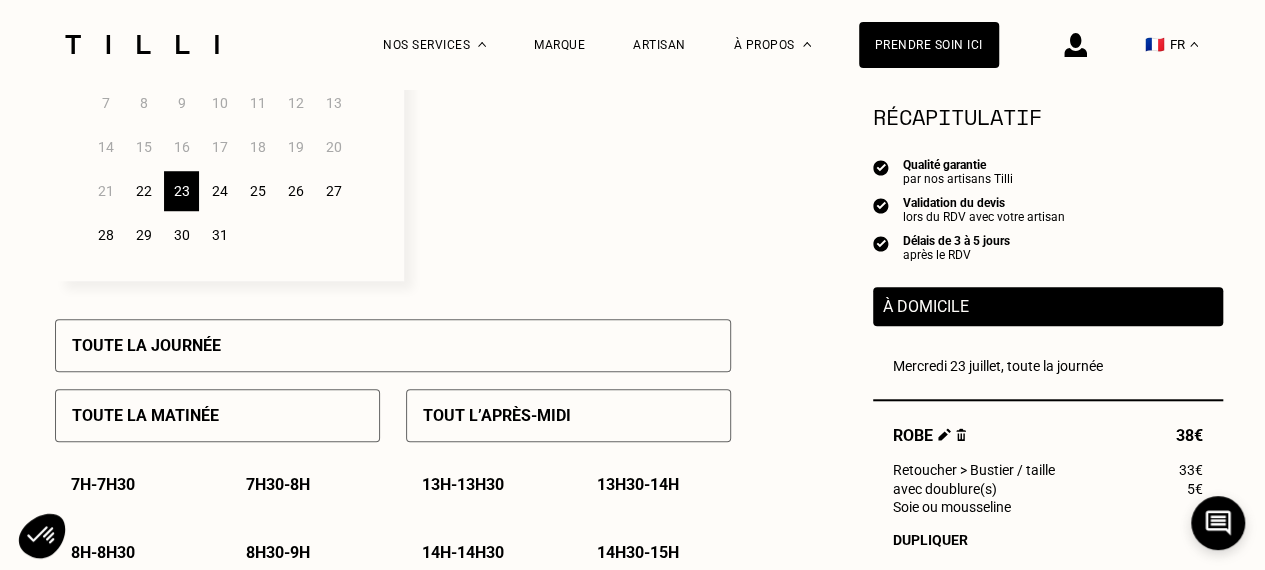 click on "24" at bounding box center (219, 191) 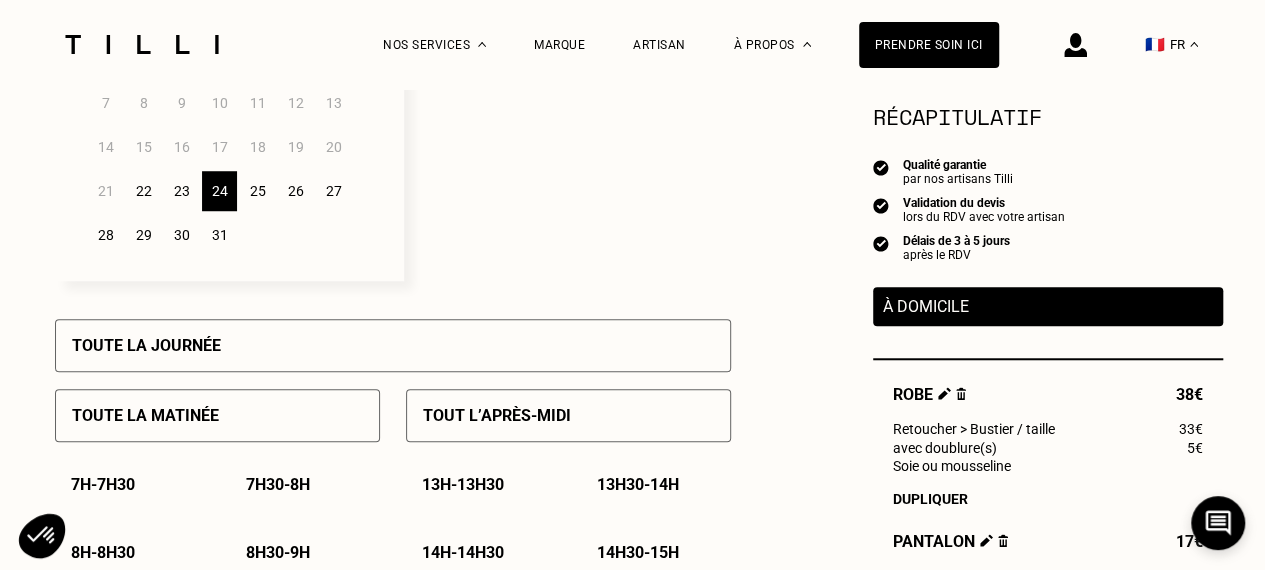 click on "22" at bounding box center [143, 191] 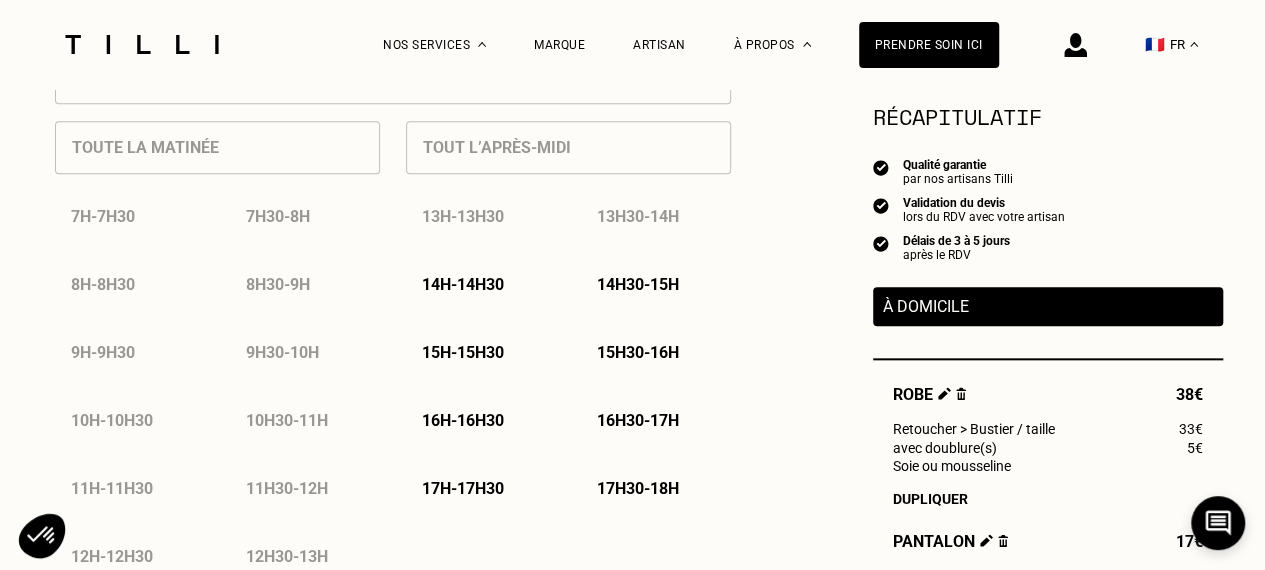 scroll, scrollTop: 1000, scrollLeft: 0, axis: vertical 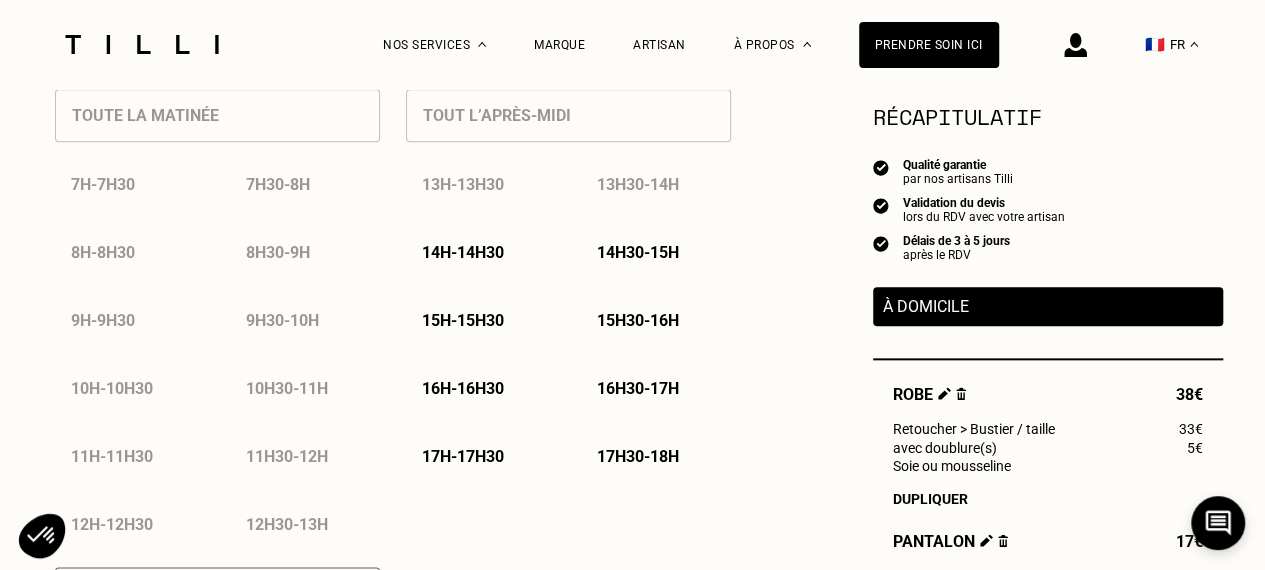 click on "17h30  -  18h" at bounding box center (638, 456) 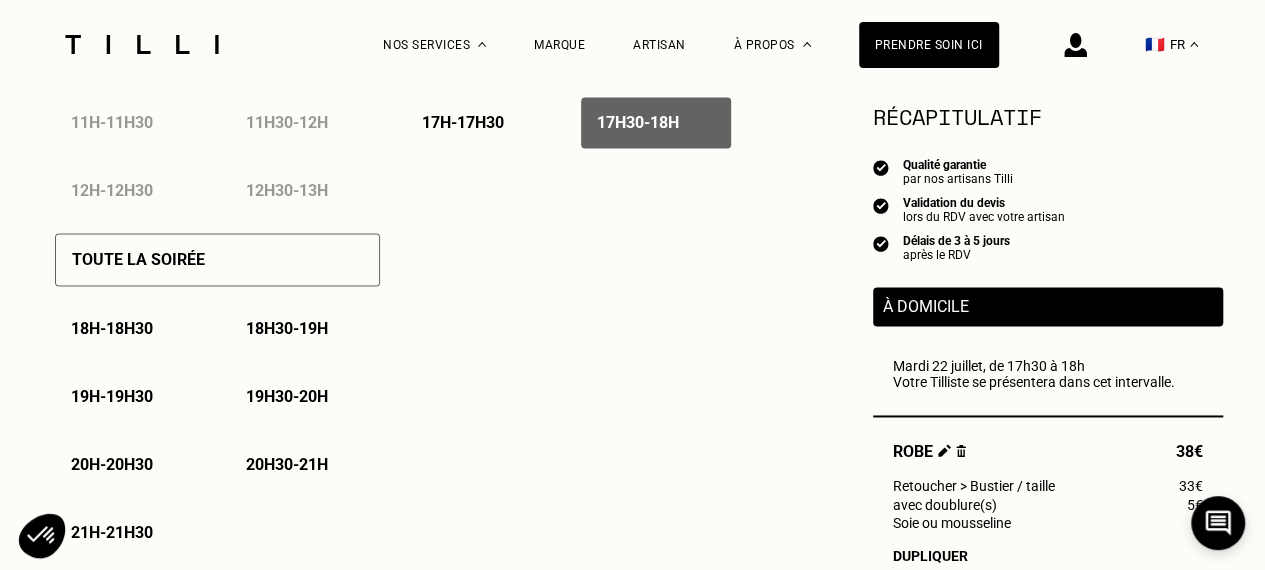 scroll, scrollTop: 1400, scrollLeft: 0, axis: vertical 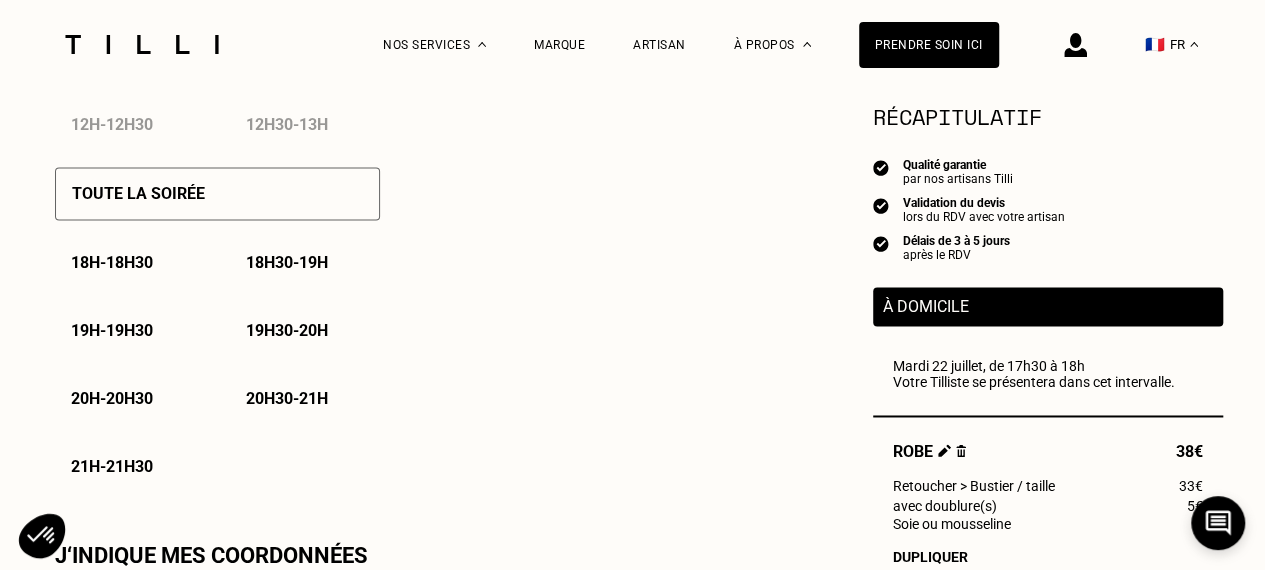 click on "Toute la soirée" at bounding box center [217, 193] 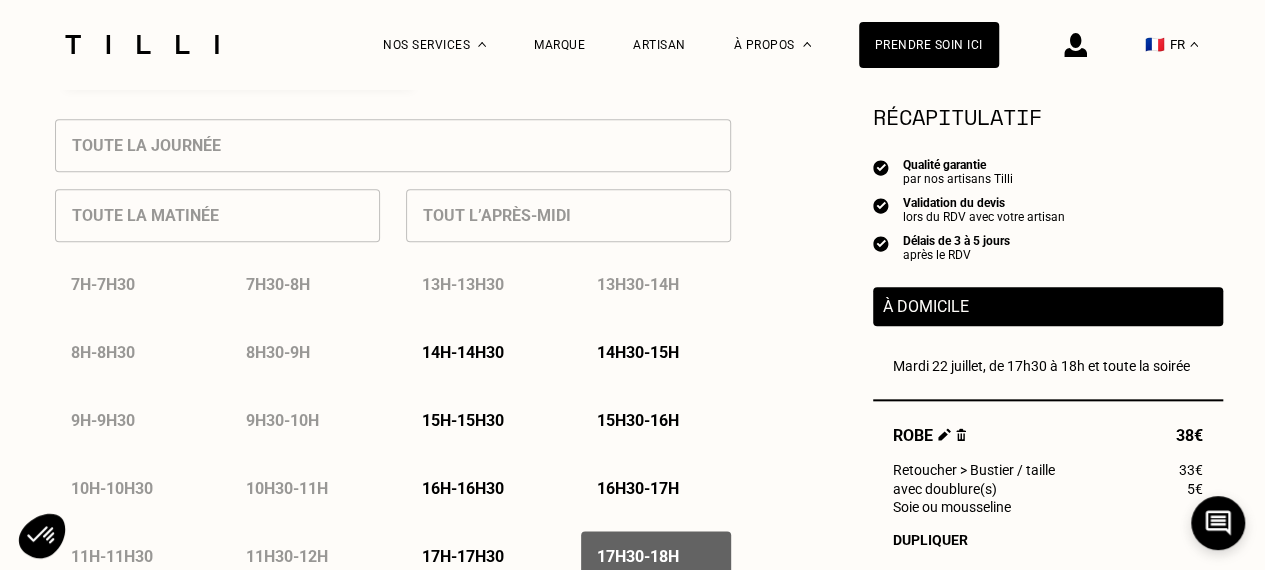scroll, scrollTop: 600, scrollLeft: 0, axis: vertical 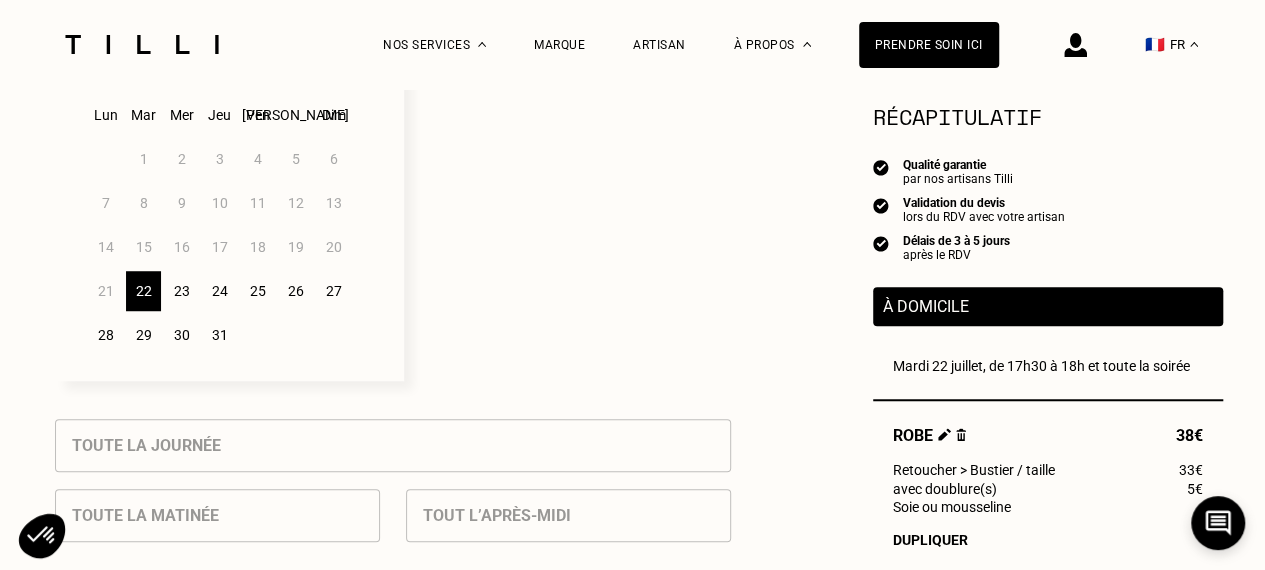 click on "23" at bounding box center (181, 291) 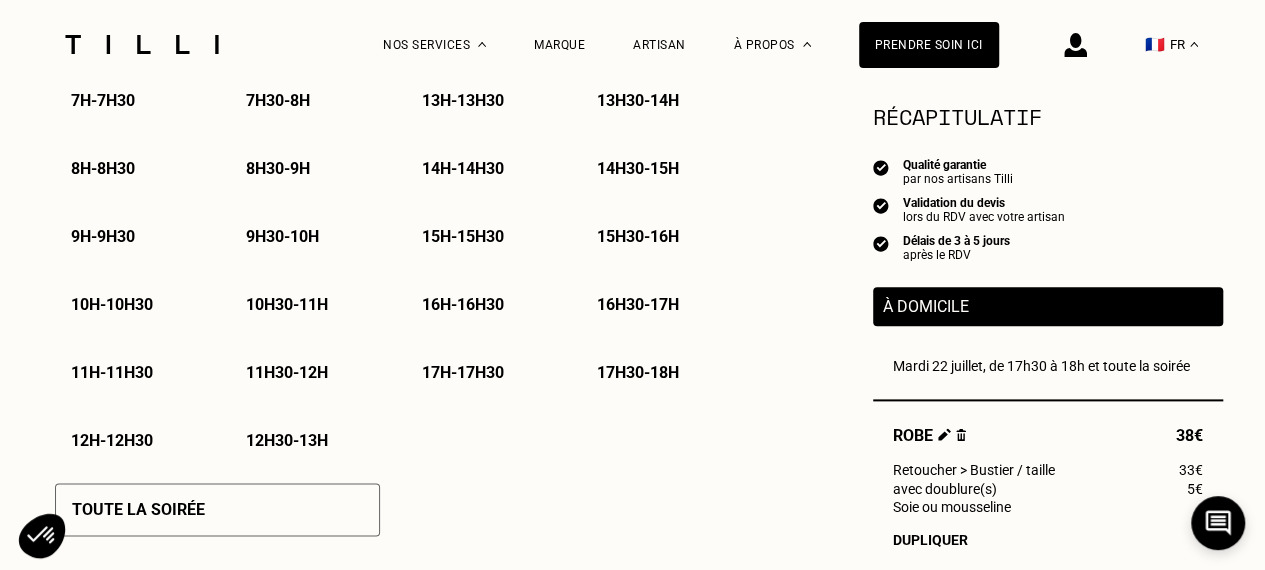 scroll, scrollTop: 1300, scrollLeft: 0, axis: vertical 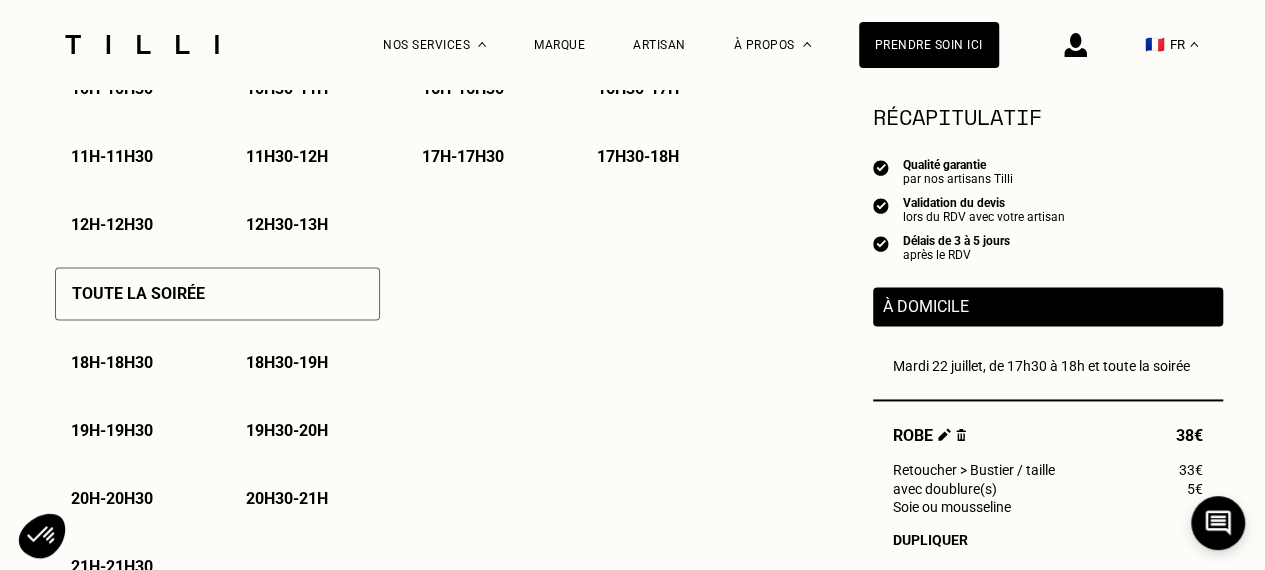 click on "Toute la soirée" at bounding box center [217, 293] 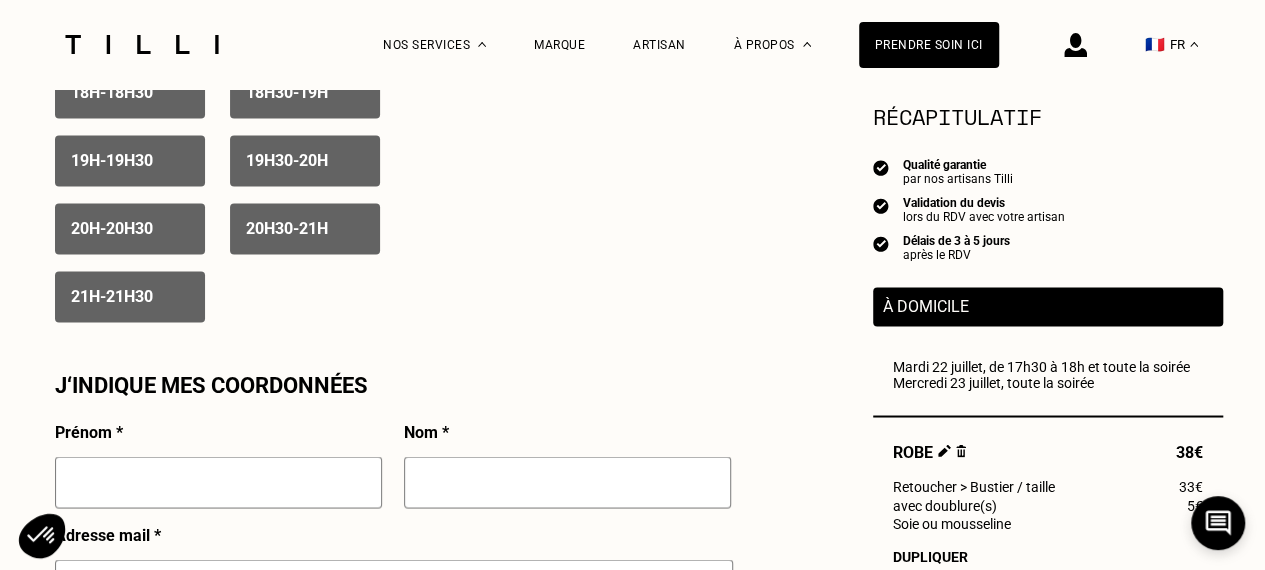 scroll, scrollTop: 1600, scrollLeft: 0, axis: vertical 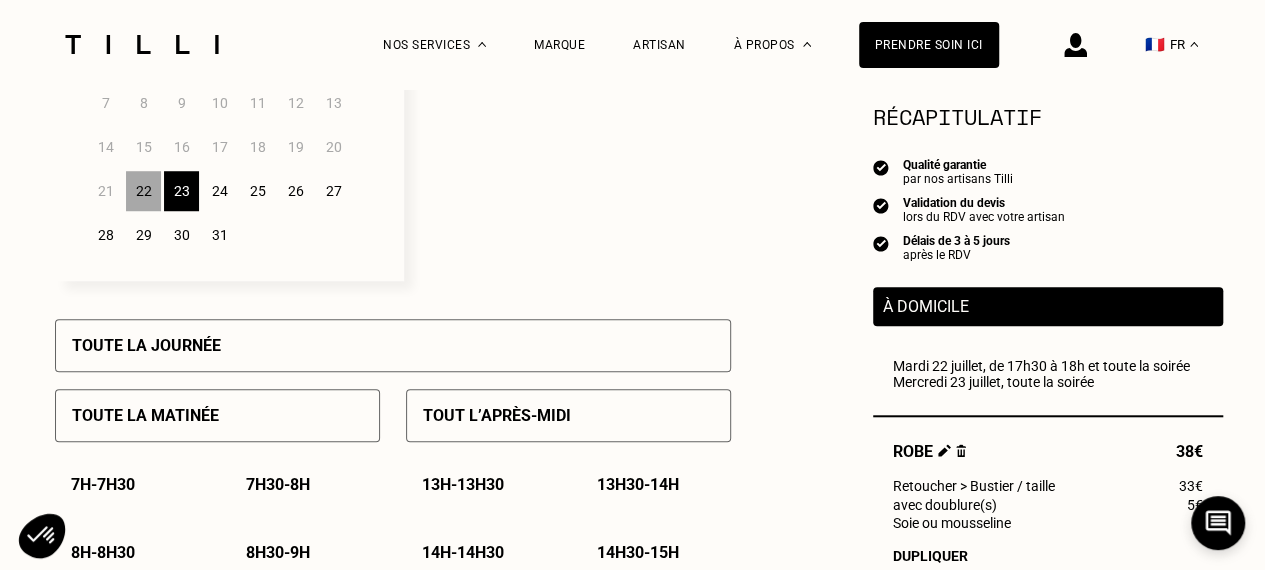 click on "24" at bounding box center (219, 191) 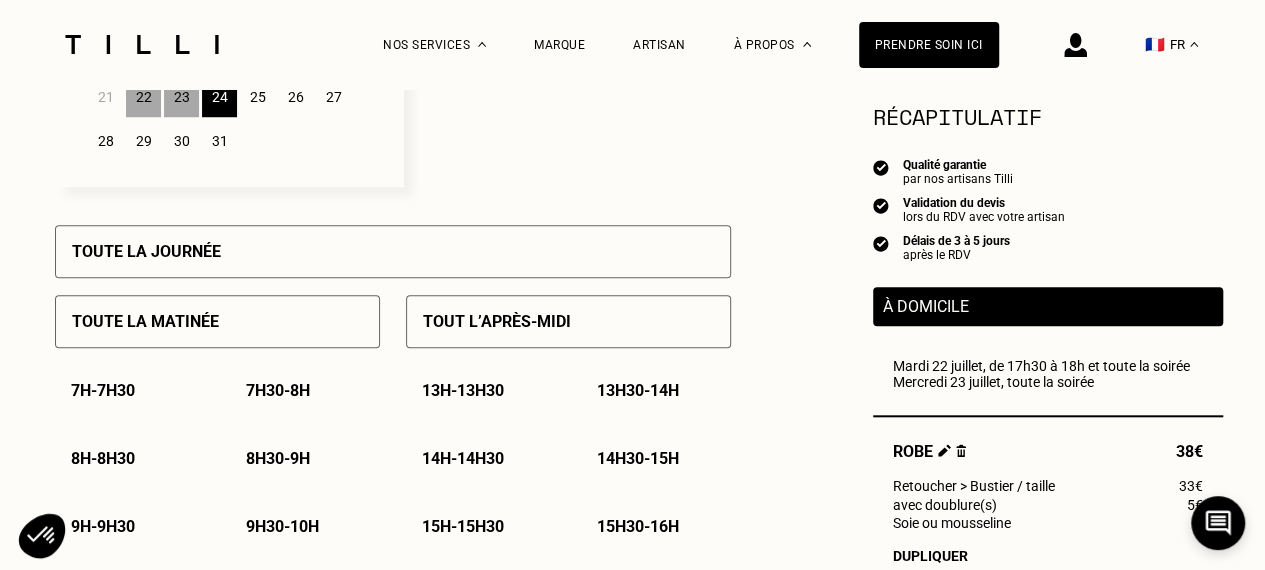 scroll, scrollTop: 1000, scrollLeft: 0, axis: vertical 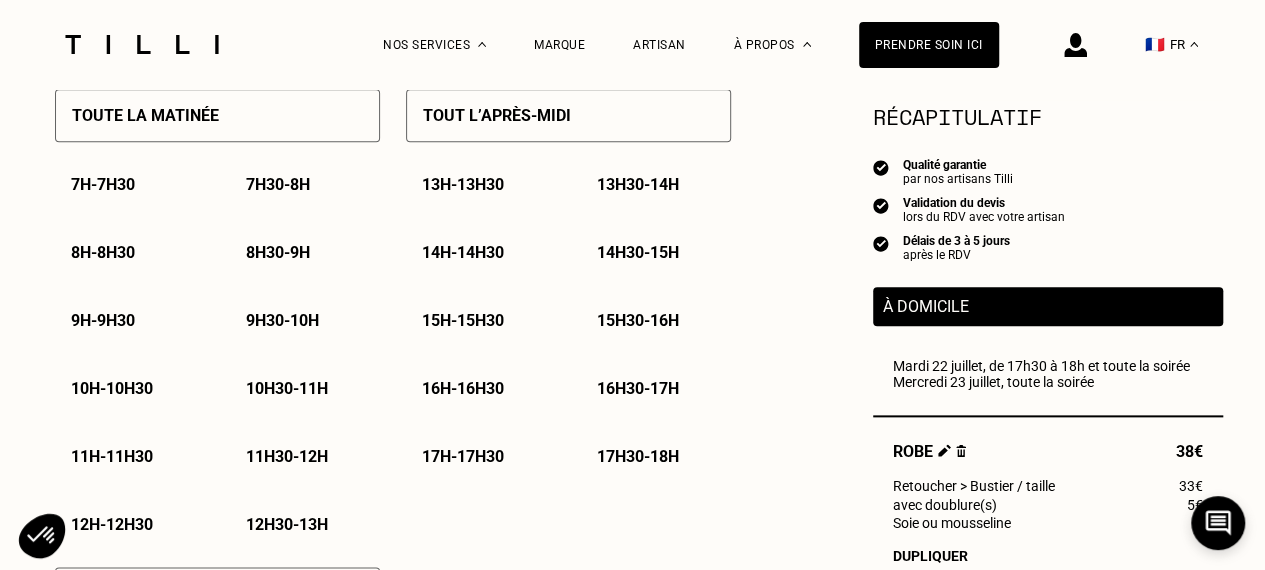 click on "Tout l’après-midi" at bounding box center (568, 115) 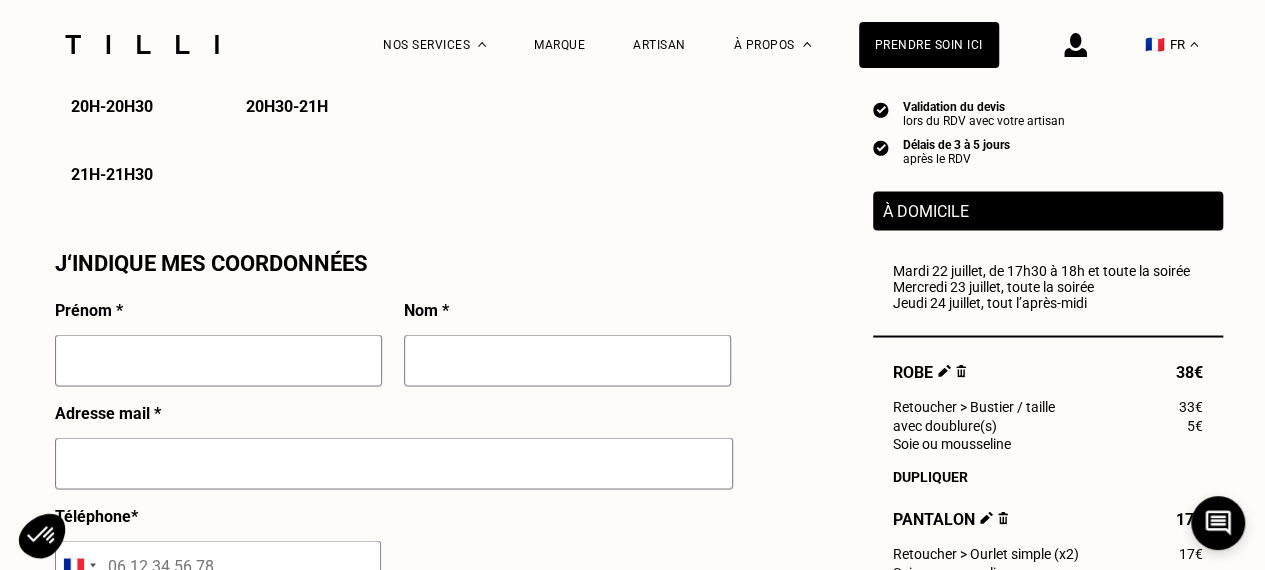 scroll, scrollTop: 1800, scrollLeft: 0, axis: vertical 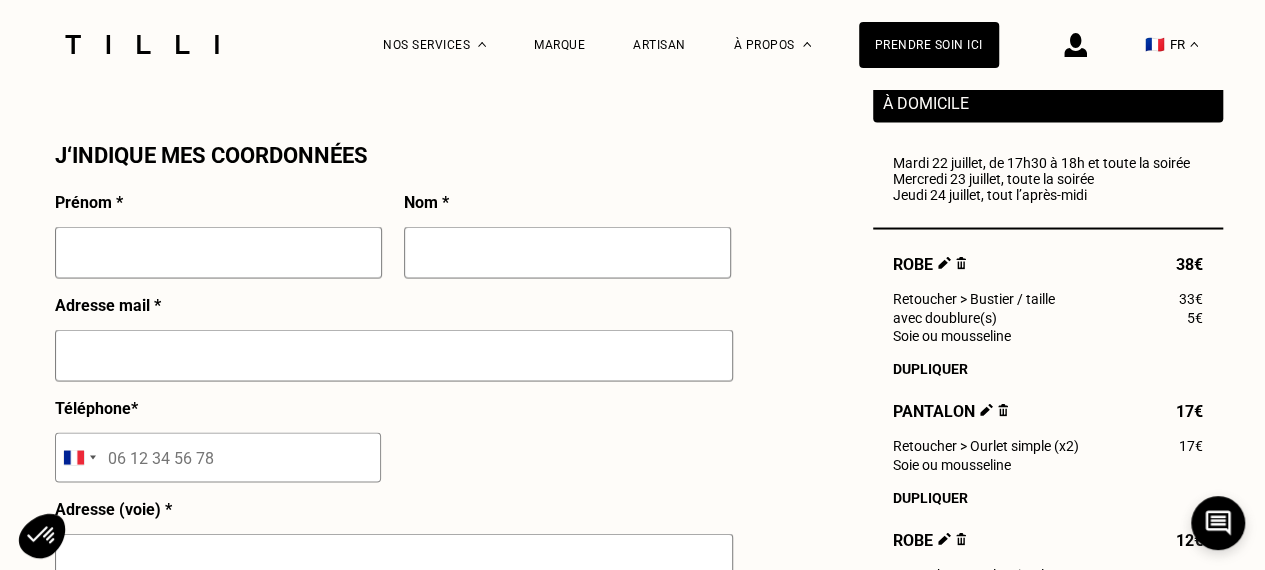 click at bounding box center [218, 252] 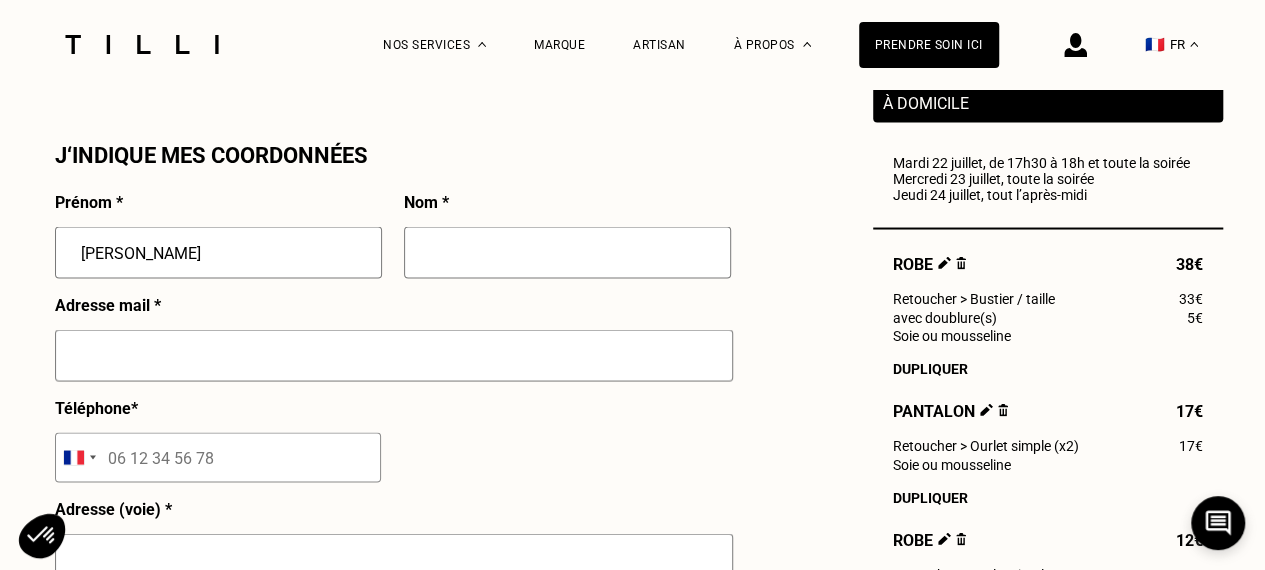 click at bounding box center [567, 252] 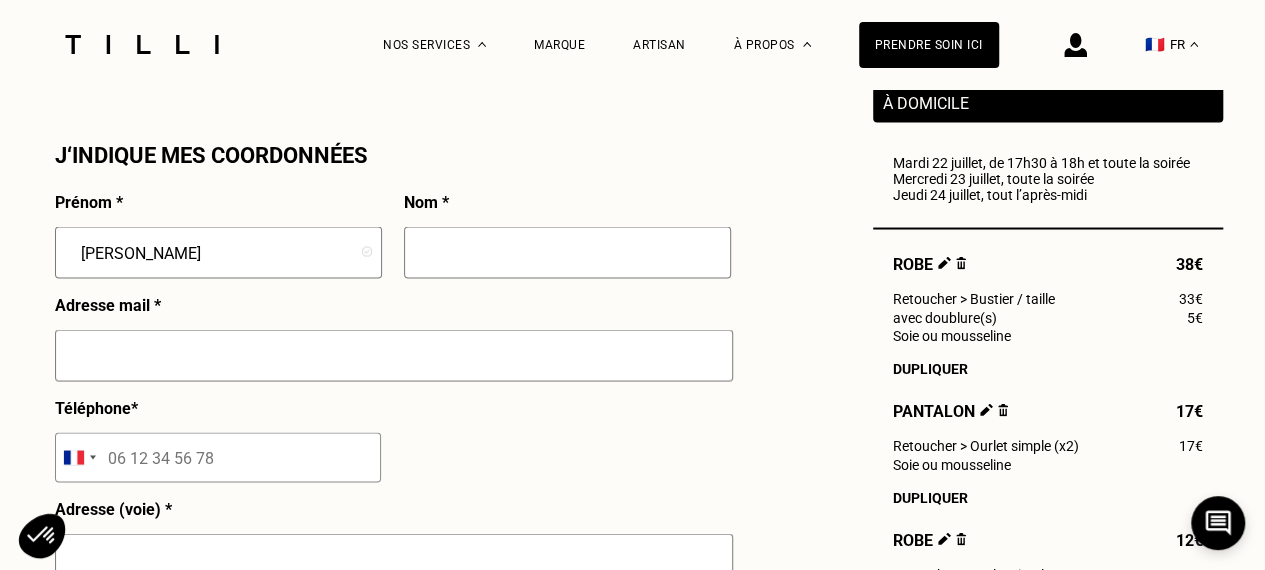 type on "Ferreol" 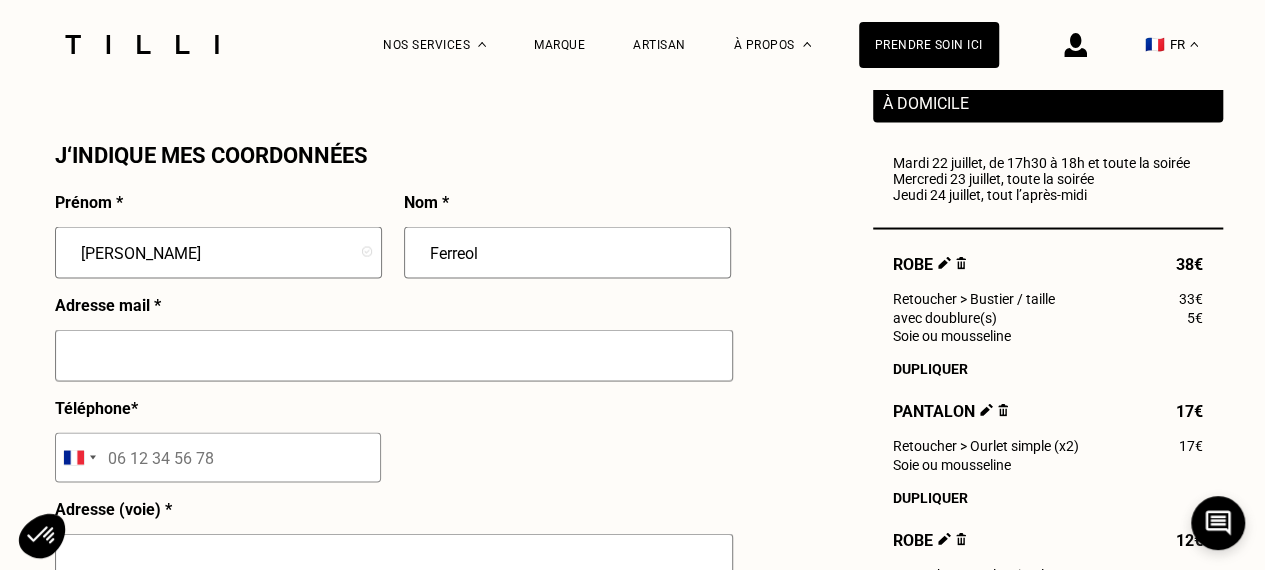 click at bounding box center (394, 355) 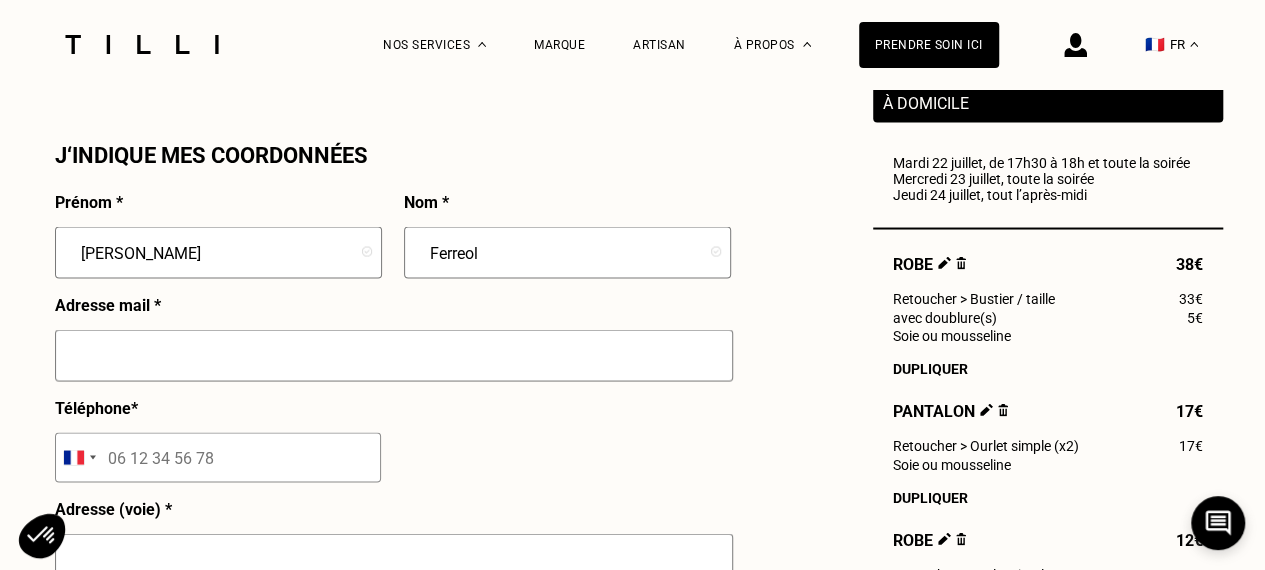 type on "[PERSON_NAME][EMAIL_ADDRESS][DOMAIN_NAME]" 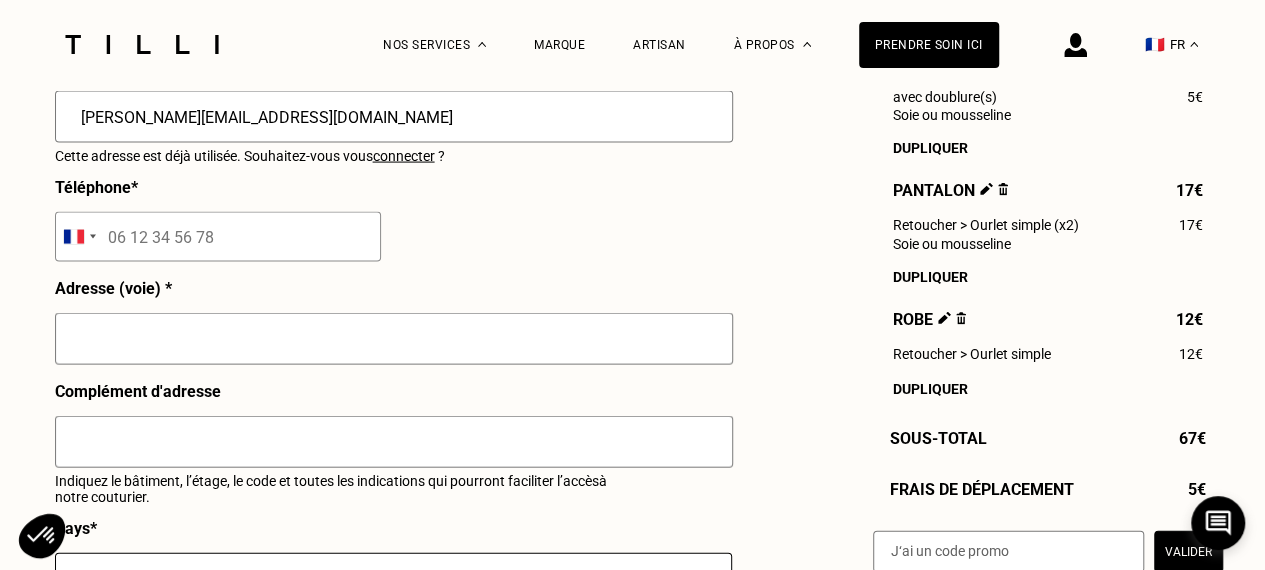 scroll, scrollTop: 2100, scrollLeft: 0, axis: vertical 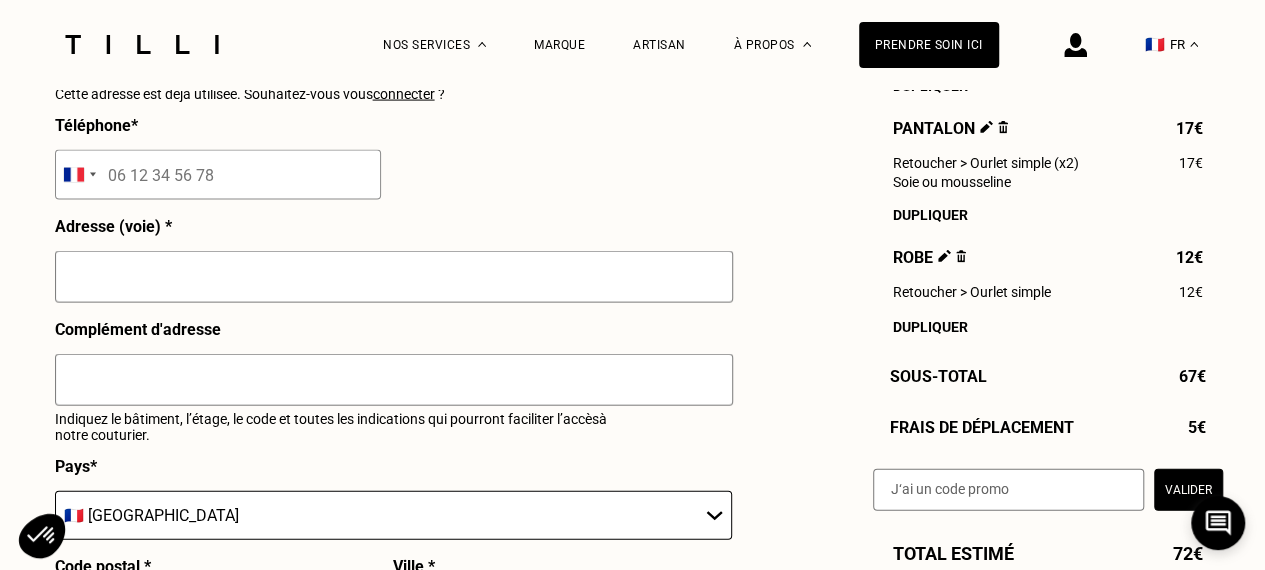 click at bounding box center (218, 175) 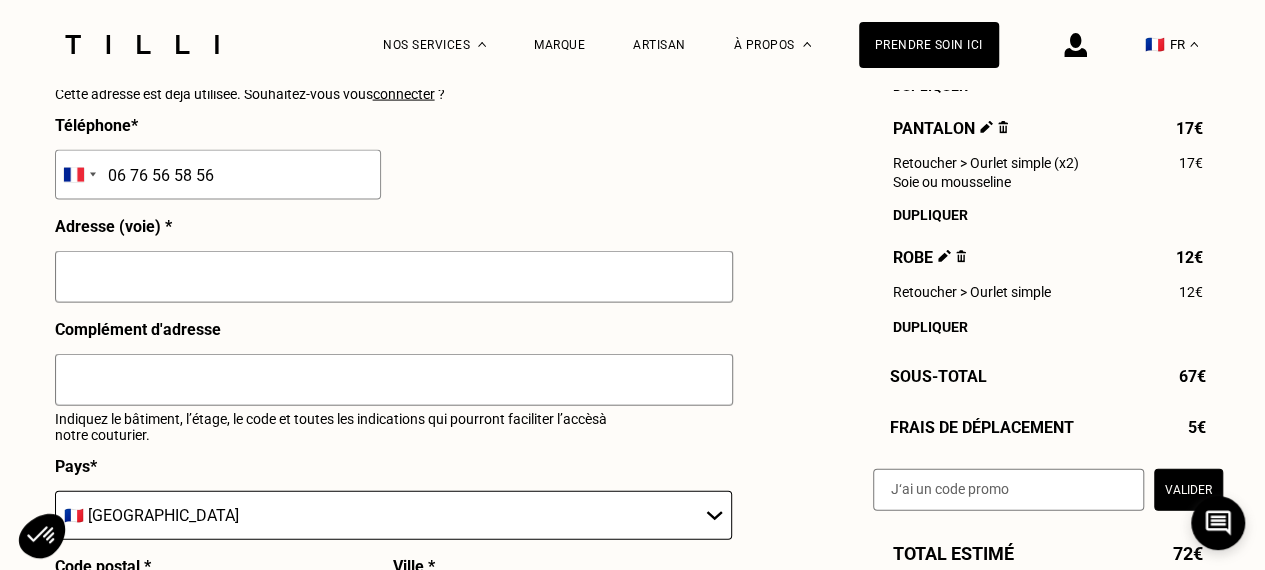 type on "06 76 56 58 56" 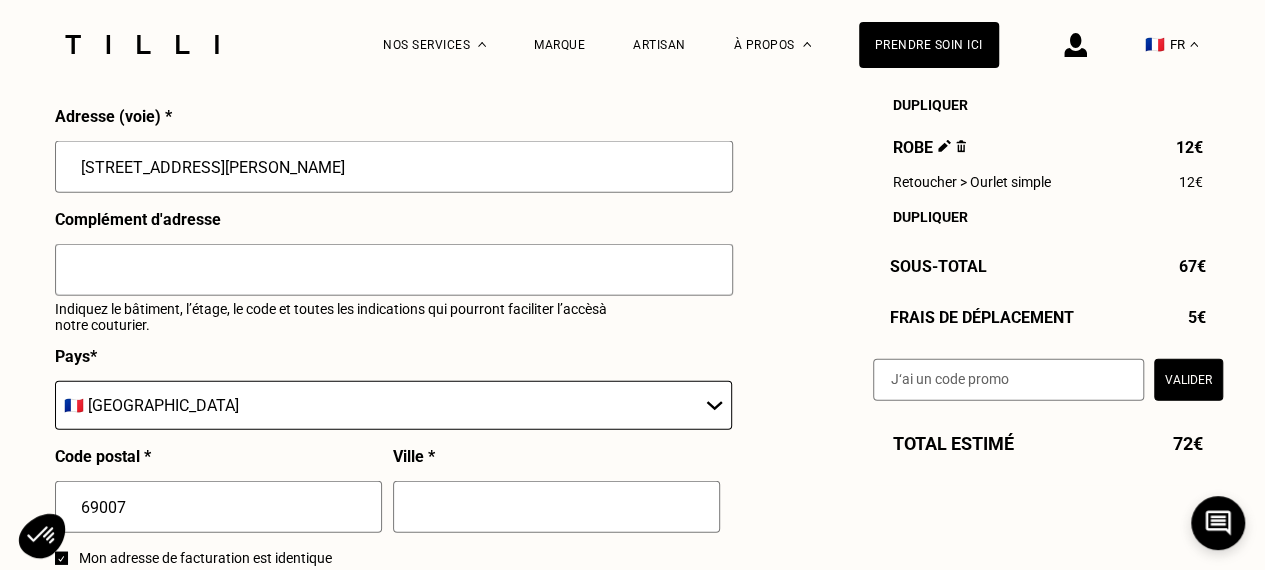 scroll, scrollTop: 2300, scrollLeft: 0, axis: vertical 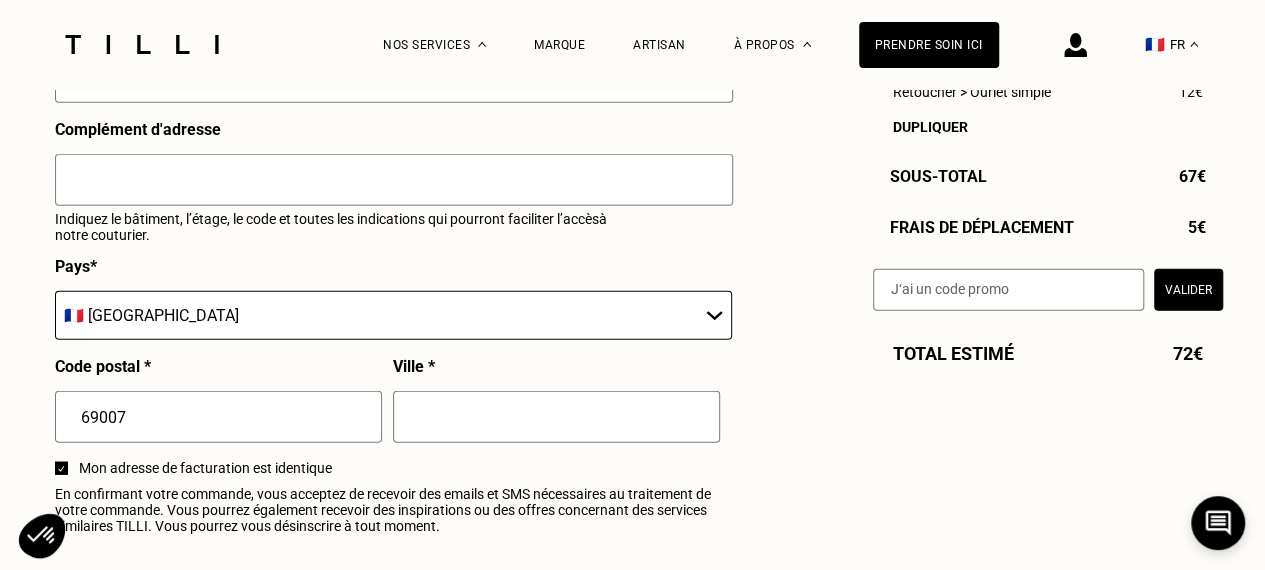 type on "[STREET_ADDRESS][PERSON_NAME]" 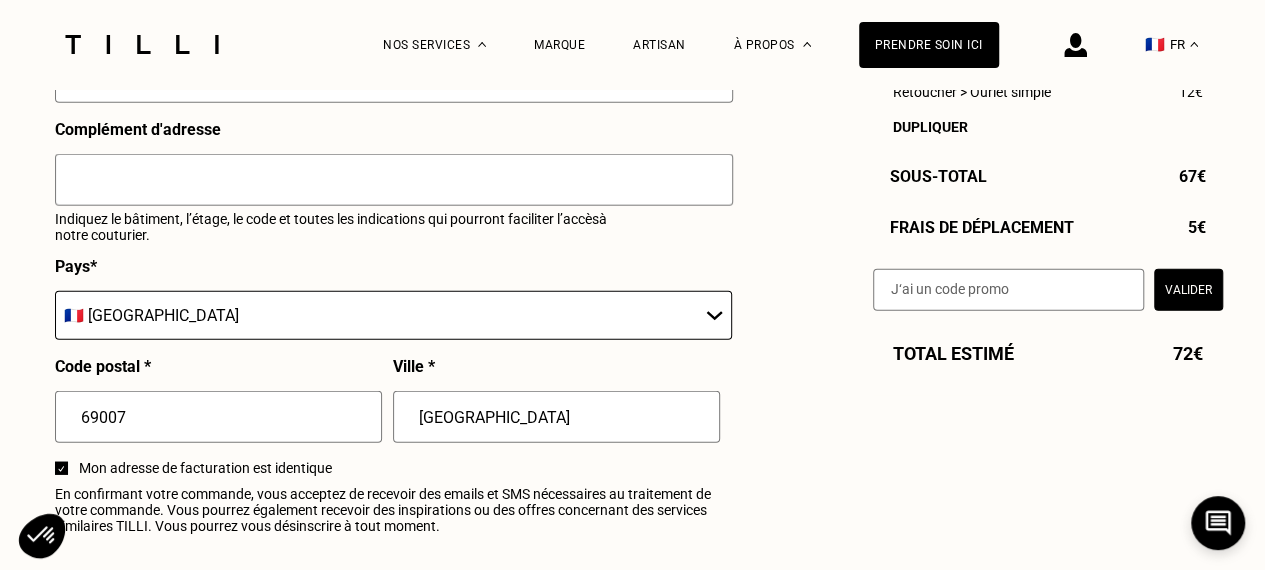 type on "[GEOGRAPHIC_DATA]" 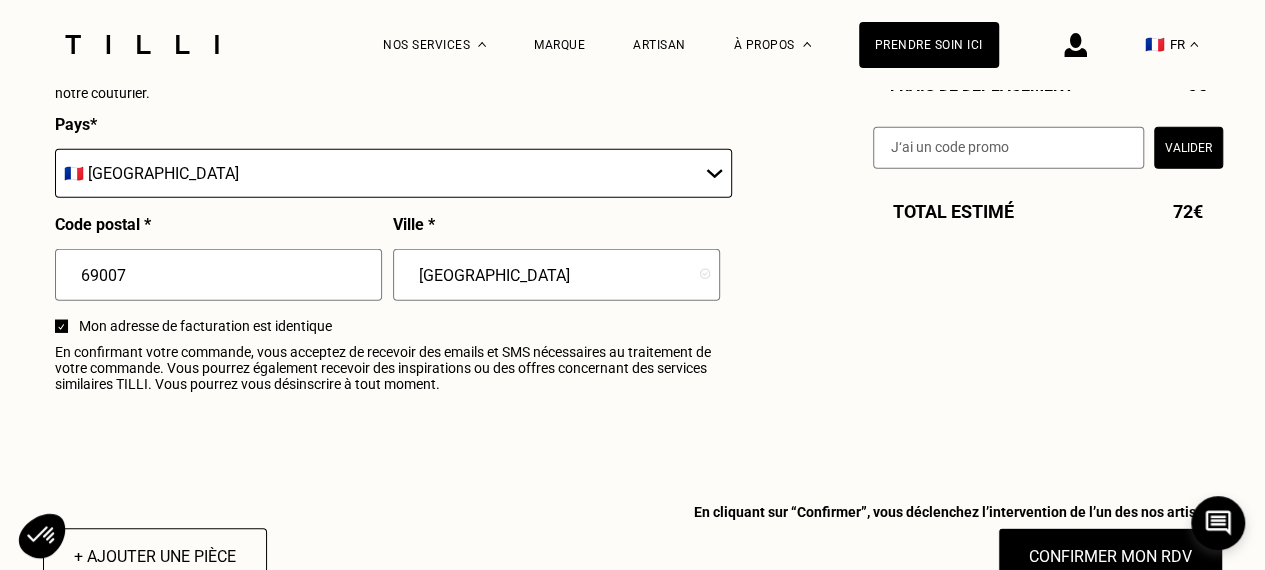 scroll, scrollTop: 2300, scrollLeft: 0, axis: vertical 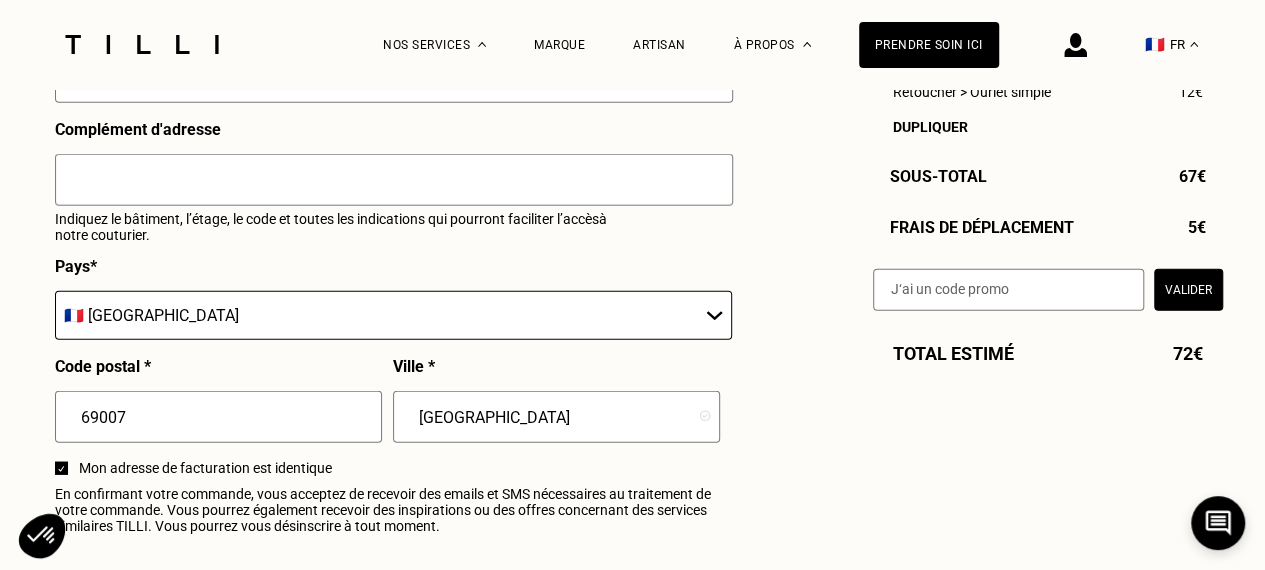 click at bounding box center [394, 180] 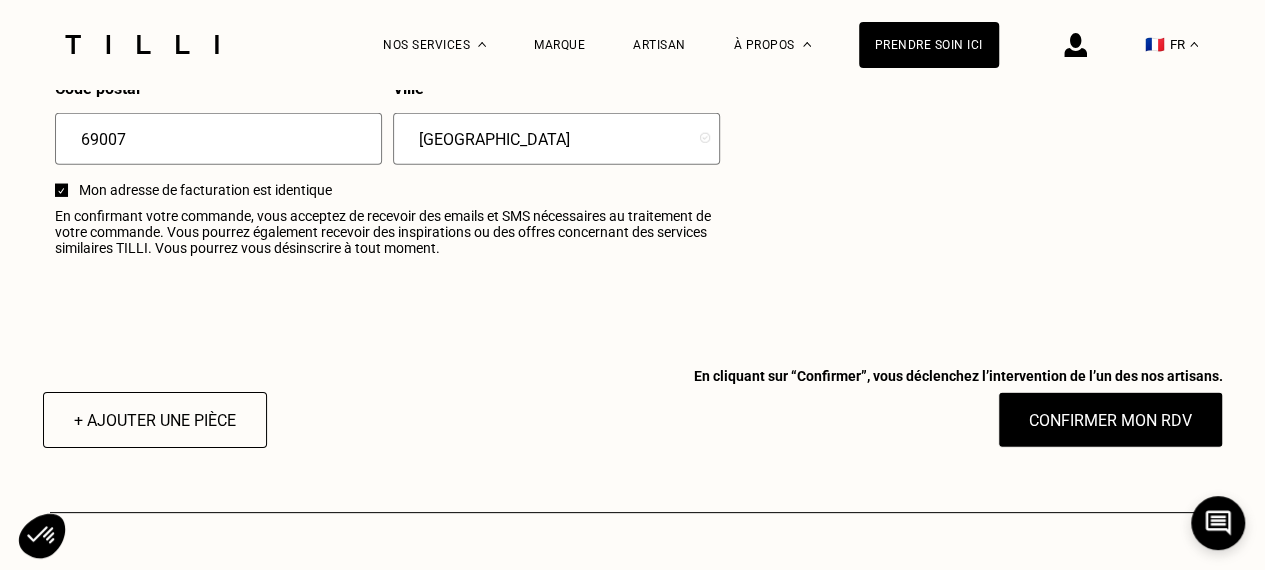 scroll, scrollTop: 2700, scrollLeft: 0, axis: vertical 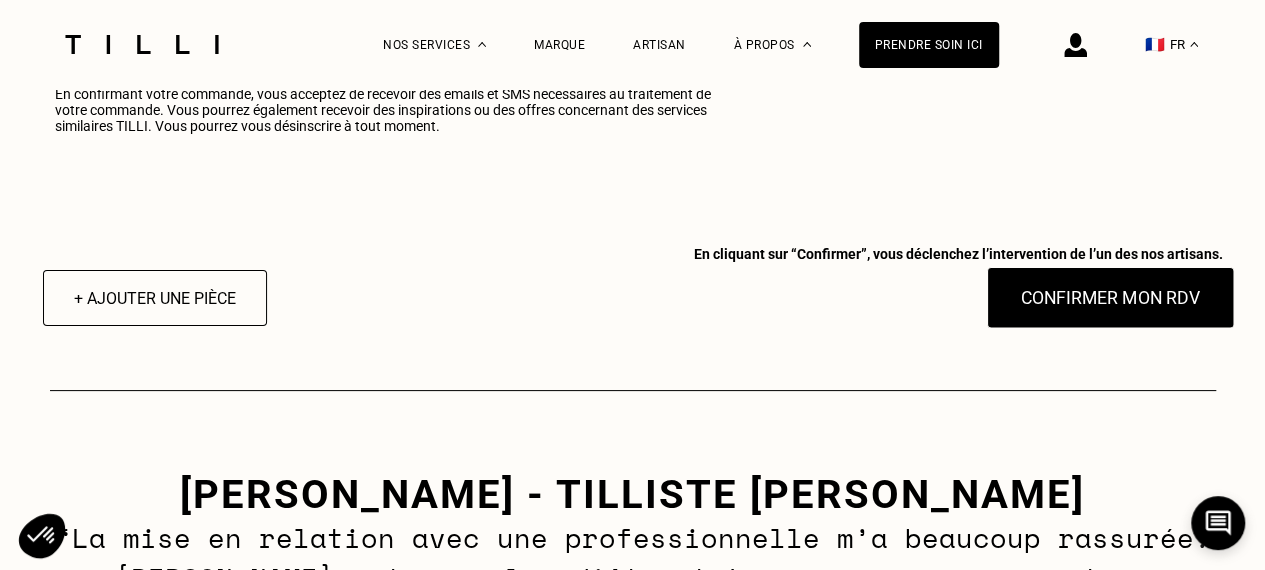 type on "4ème étage, interphone  Ferreol, appeler en arrivant" 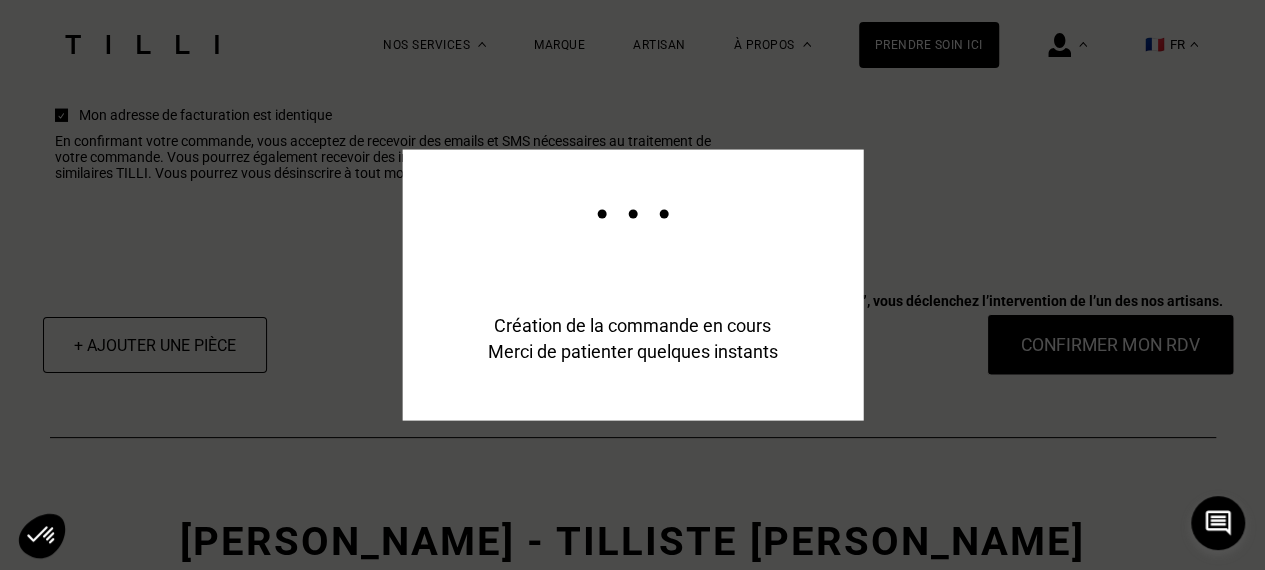 scroll, scrollTop: 2748, scrollLeft: 0, axis: vertical 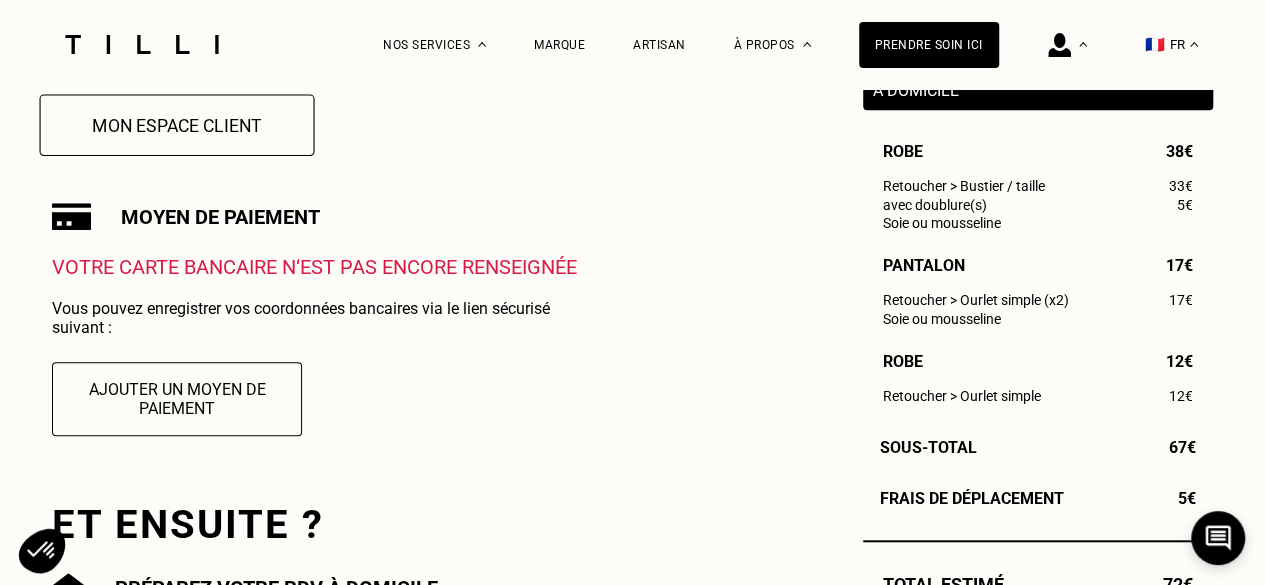 click on "Mon espace client" at bounding box center [177, 125] 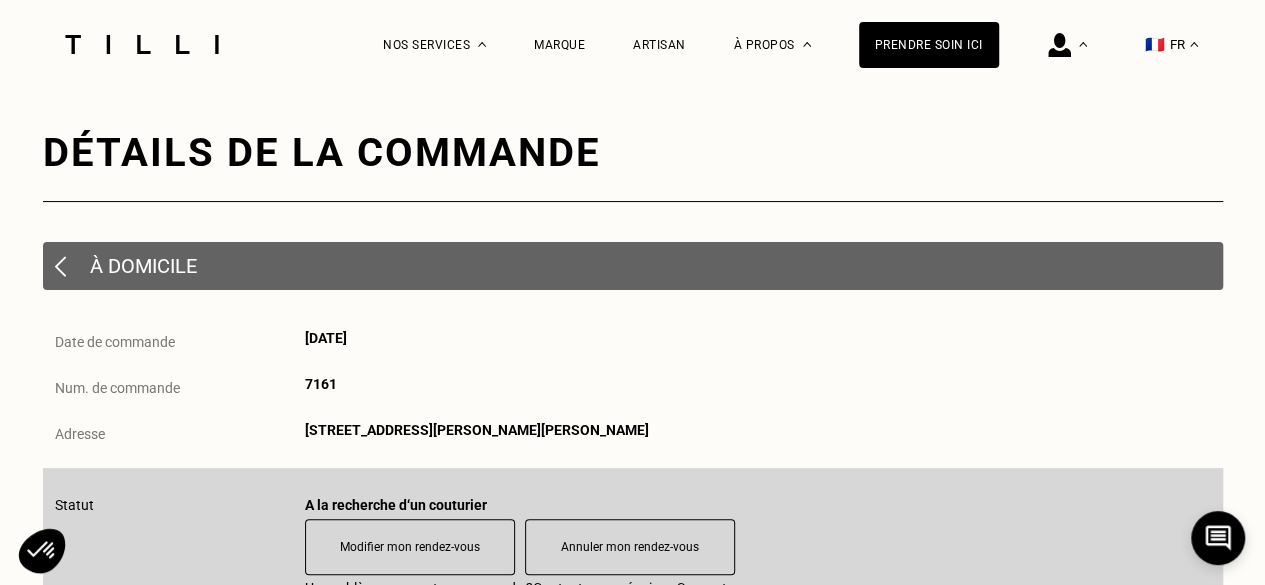 scroll, scrollTop: 0, scrollLeft: 0, axis: both 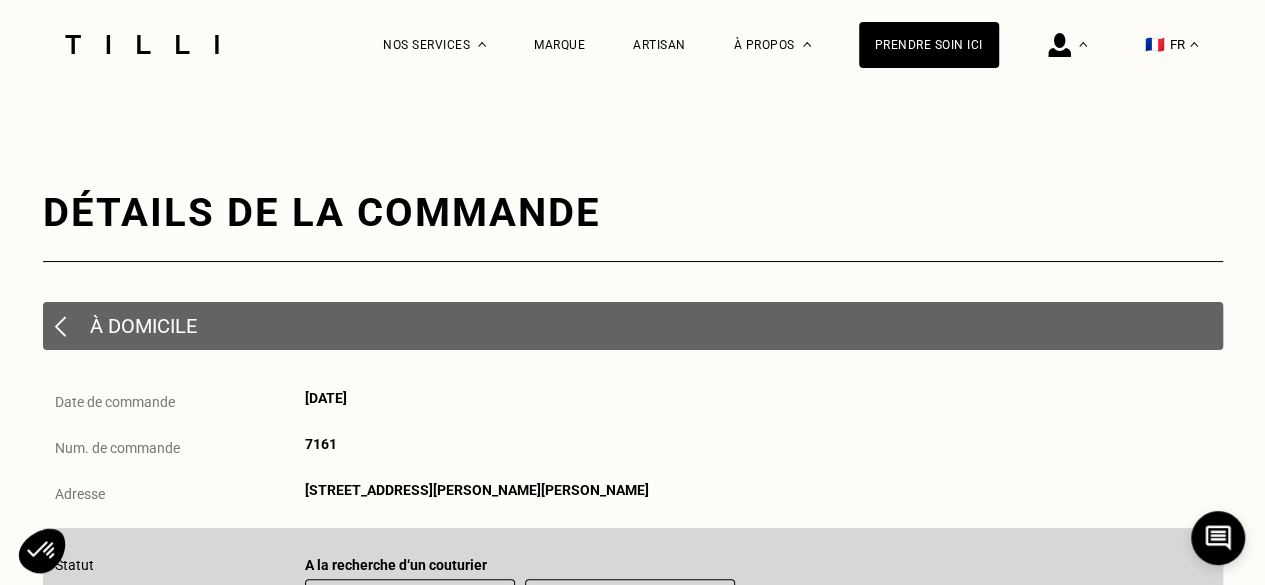 click on "À domicile" at bounding box center (633, 326) 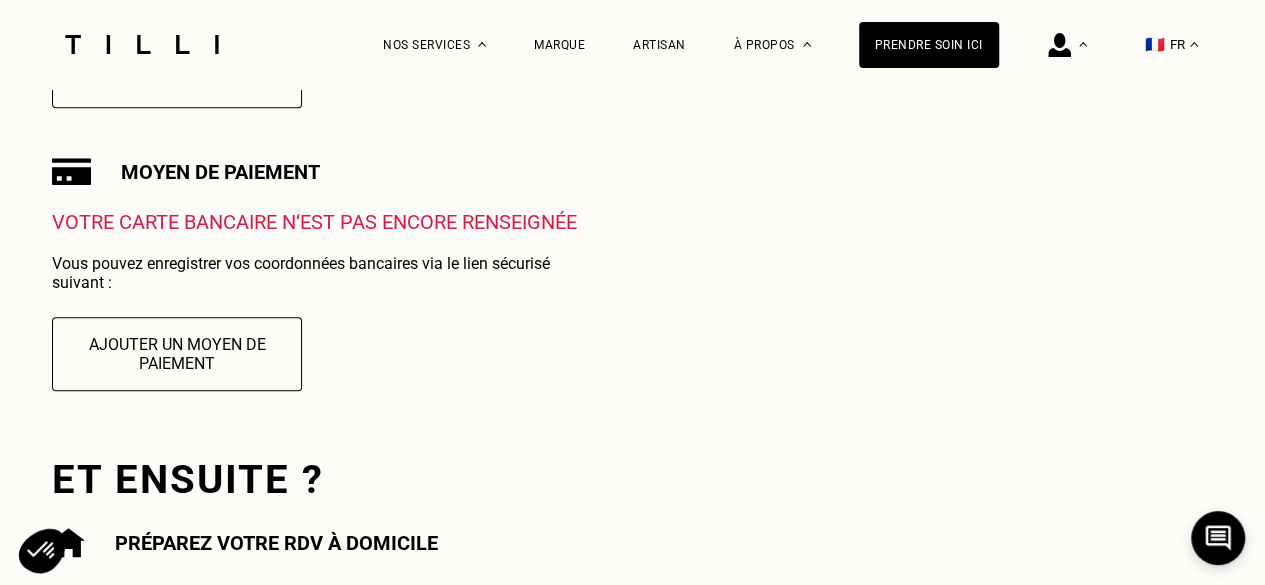 scroll, scrollTop: 600, scrollLeft: 0, axis: vertical 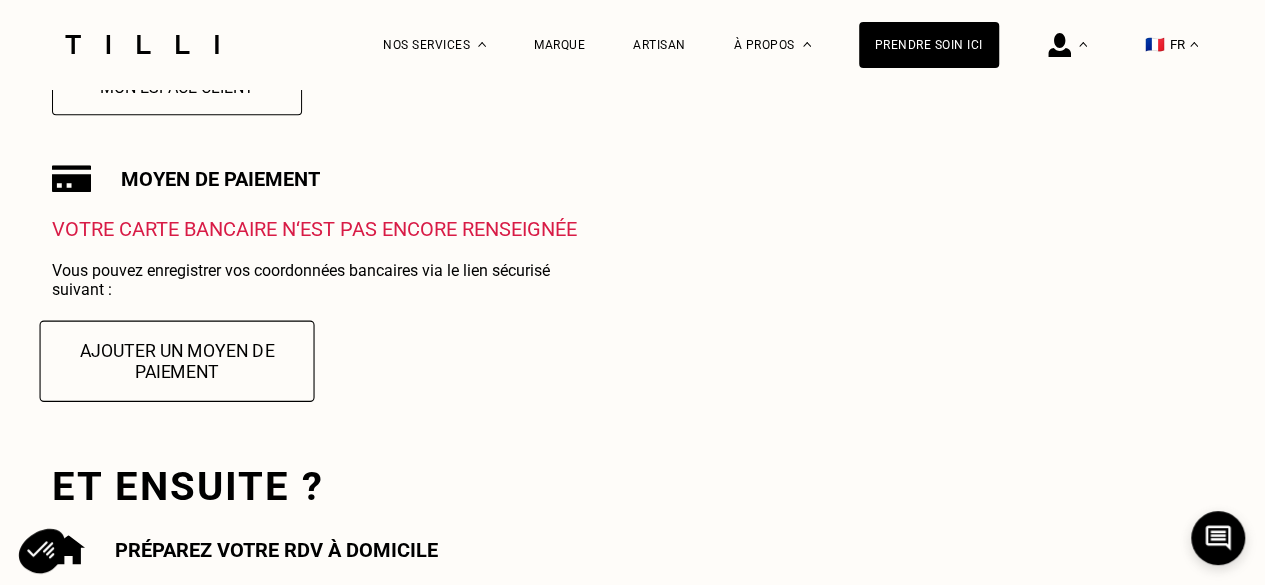 click on "Ajouter un moyen de paiement" at bounding box center (177, 360) 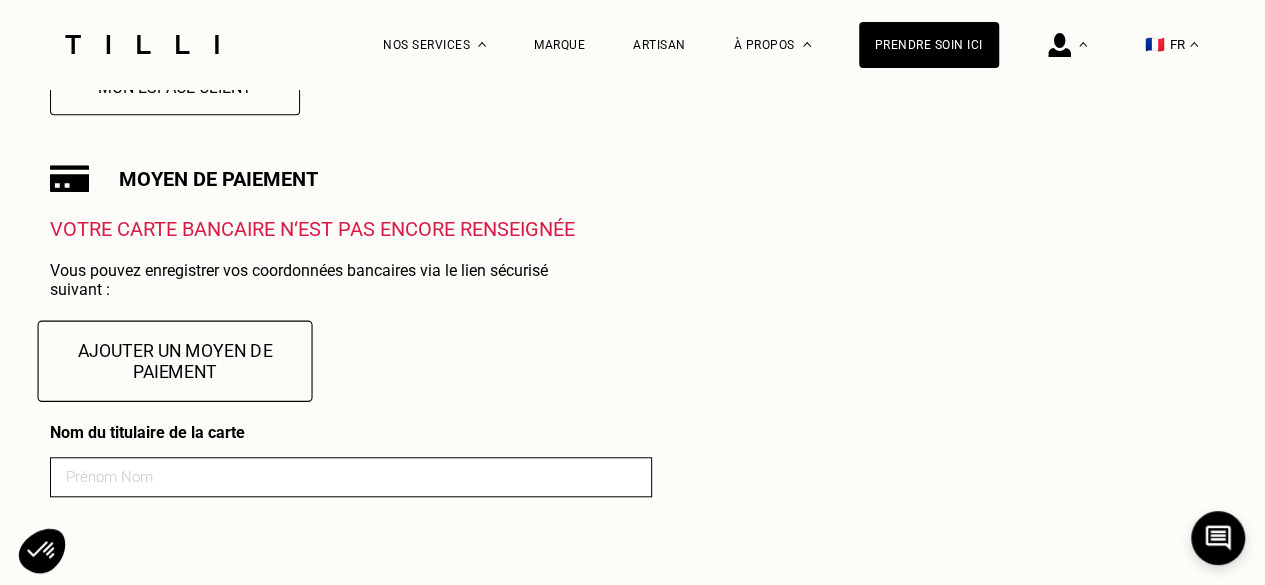 scroll, scrollTop: 700, scrollLeft: 0, axis: vertical 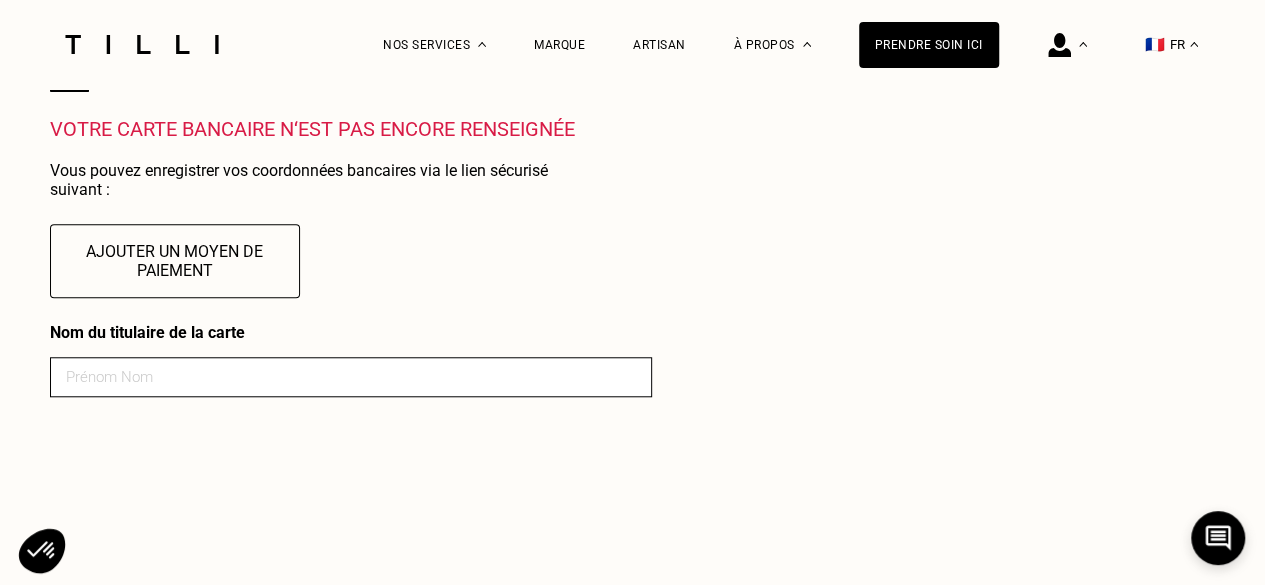 click at bounding box center [351, 377] 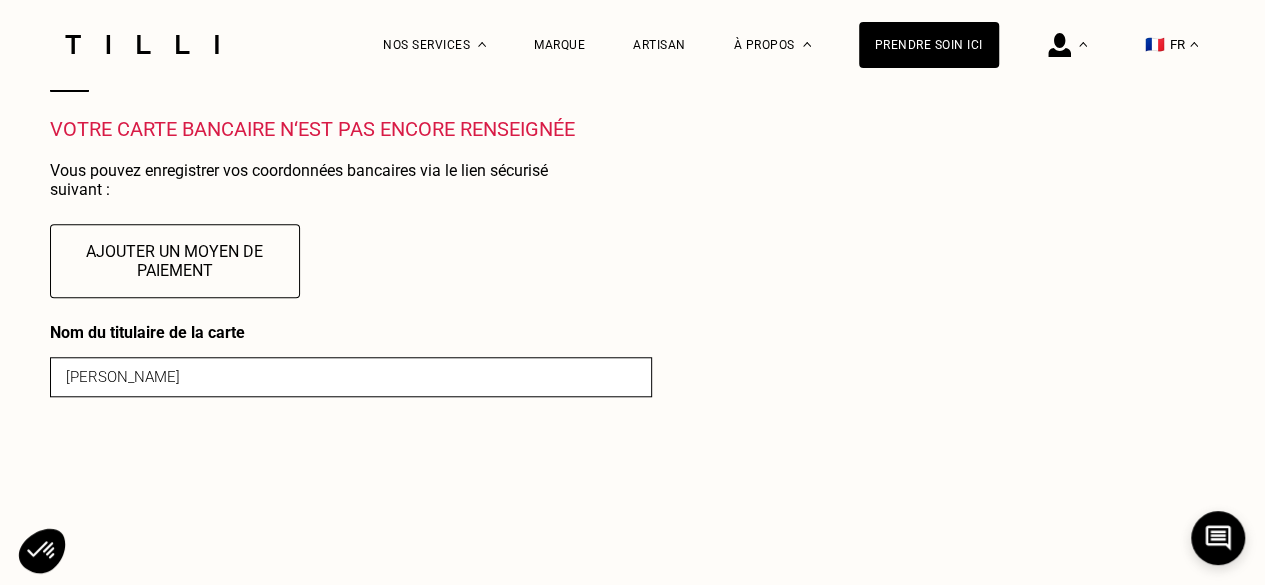 type on "[PERSON_NAME]" 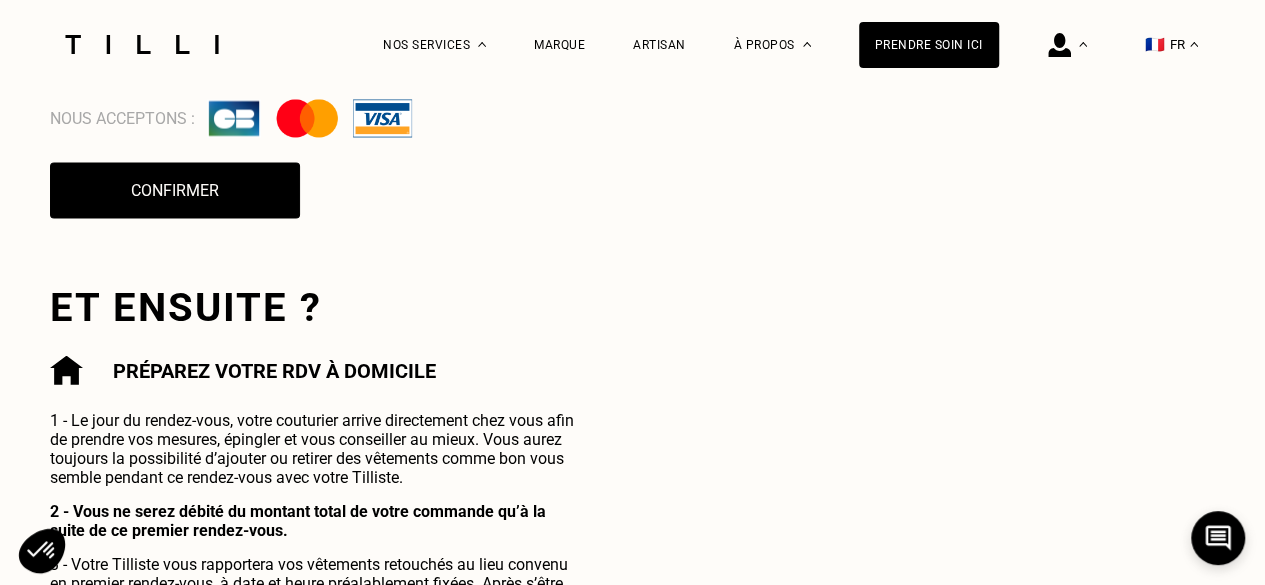 scroll, scrollTop: 1837, scrollLeft: 0, axis: vertical 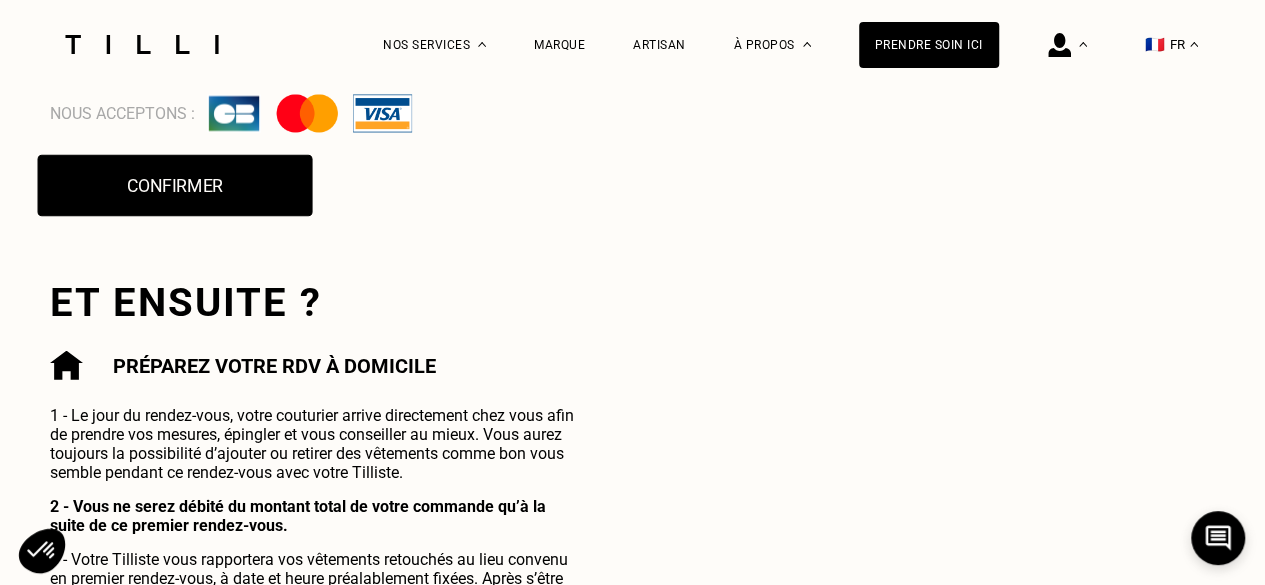 click on "Confirmer" at bounding box center (174, 185) 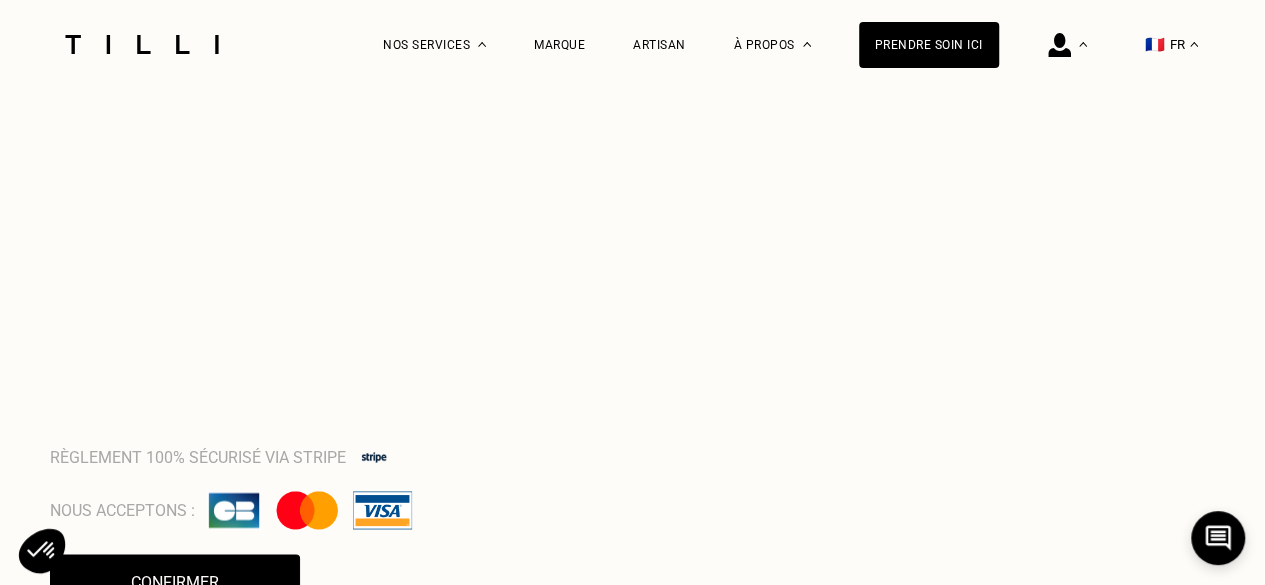 scroll, scrollTop: 1537, scrollLeft: 0, axis: vertical 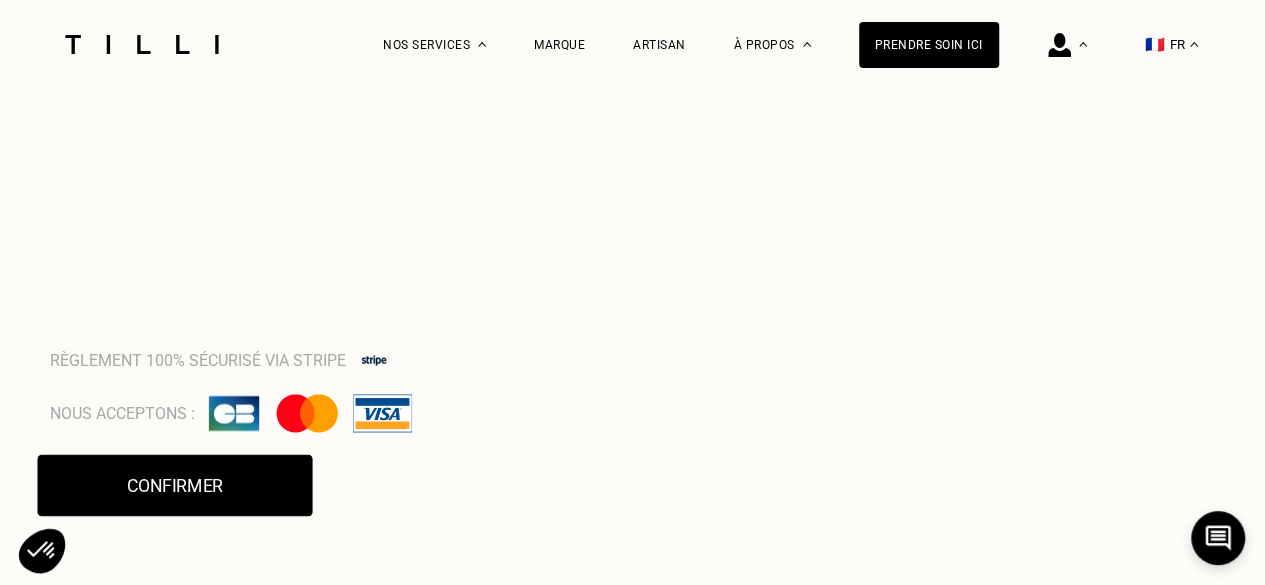 click on "Confirmer" at bounding box center (174, 485) 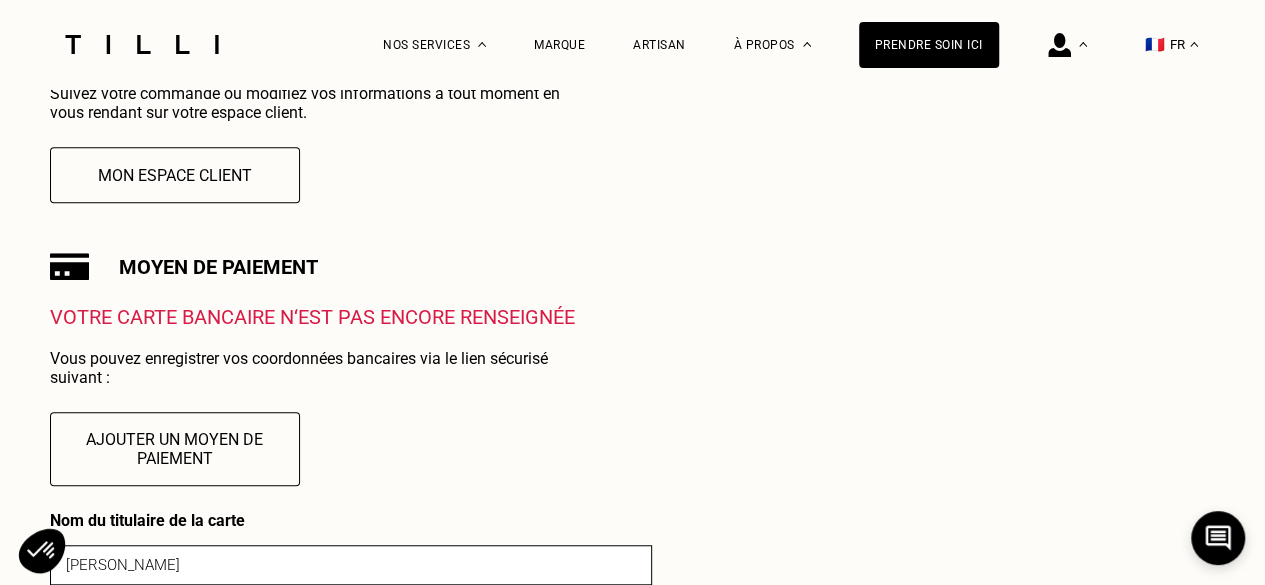 scroll, scrollTop: 637, scrollLeft: 0, axis: vertical 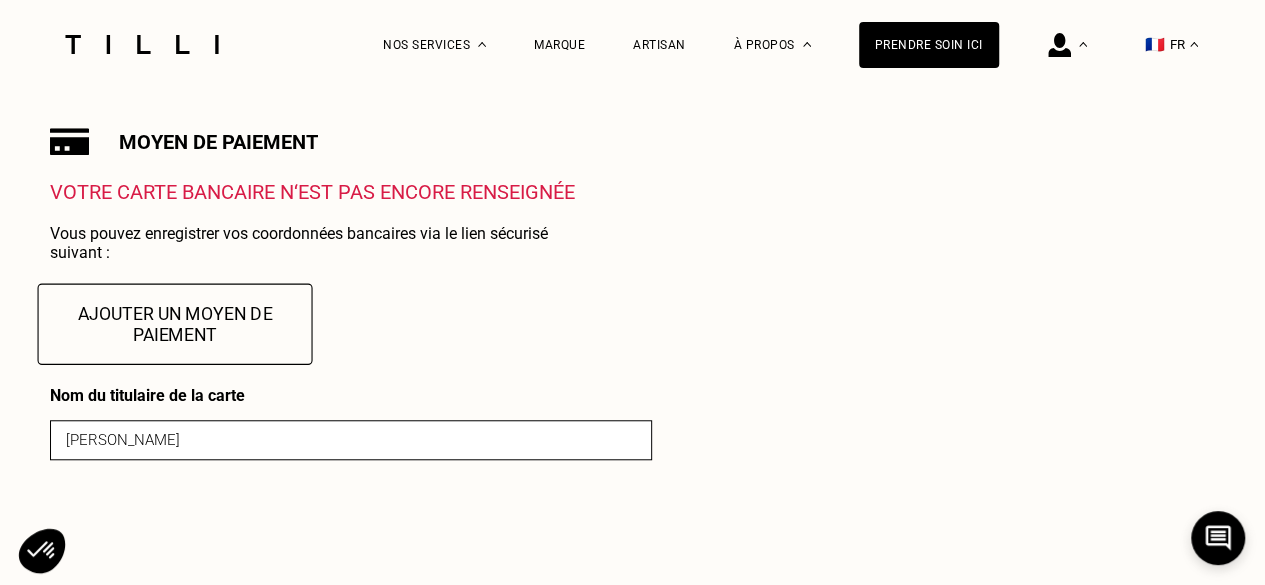 click on "Ajouter un moyen de paiement" at bounding box center (174, 323) 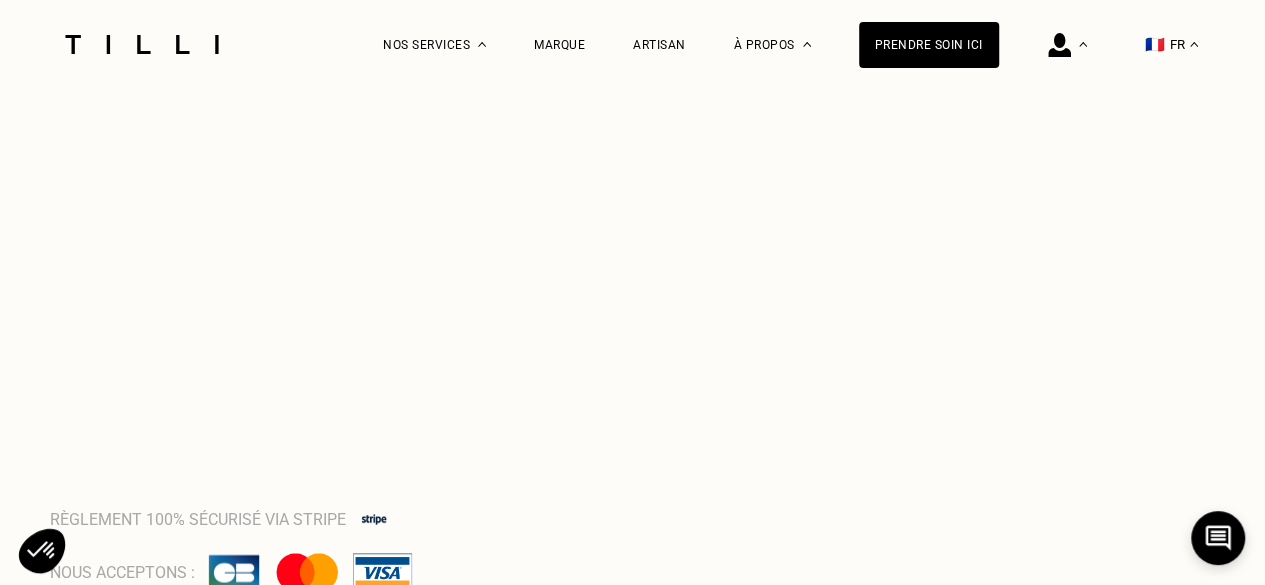 scroll, scrollTop: 1737, scrollLeft: 0, axis: vertical 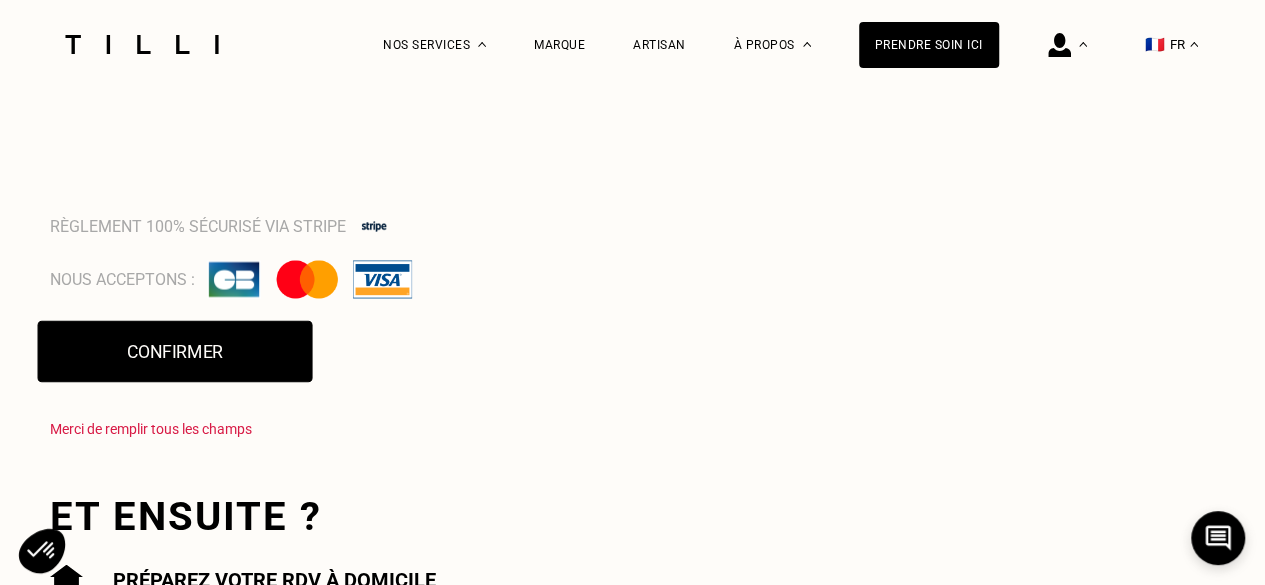 click on "Confirmer" at bounding box center [174, 351] 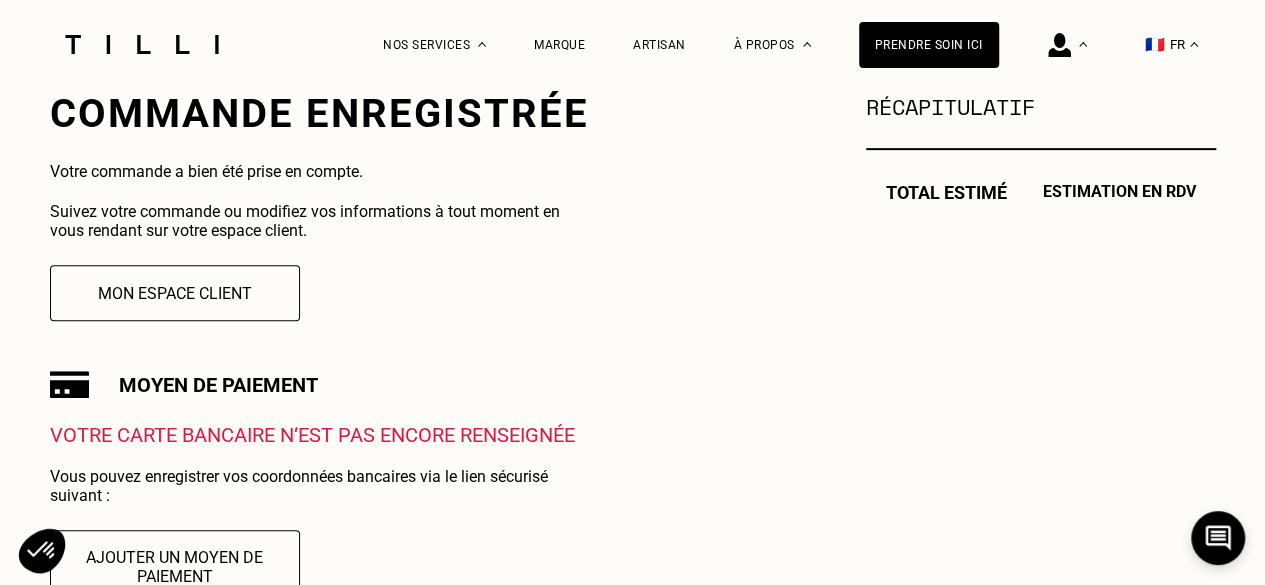 scroll, scrollTop: 400, scrollLeft: 0, axis: vertical 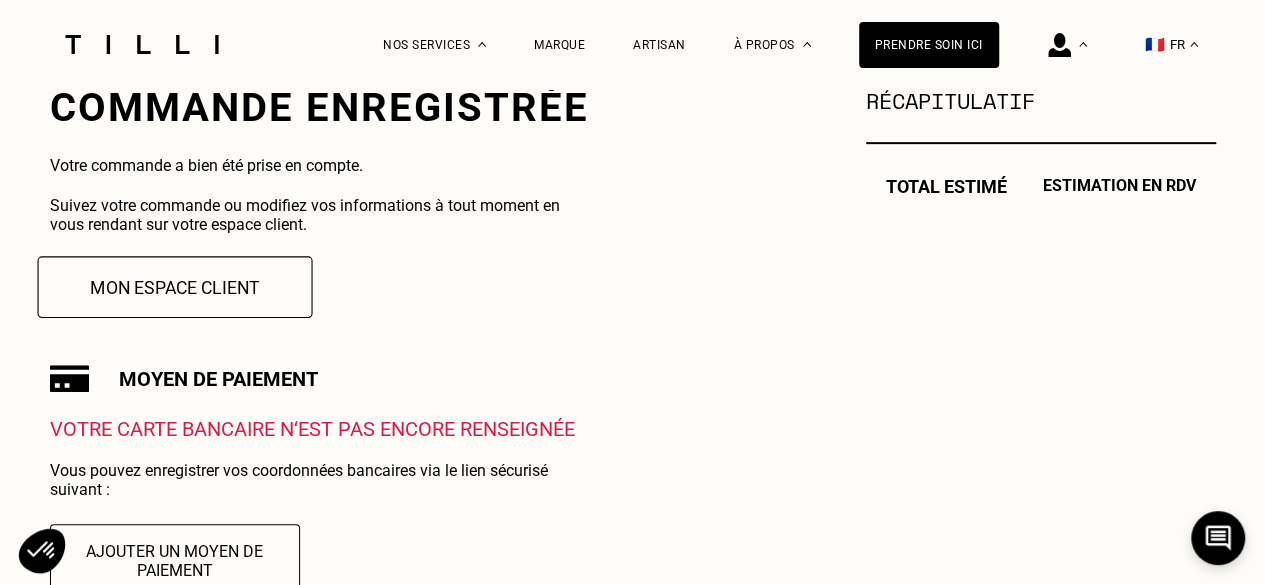 click on "Mon espace client" at bounding box center [174, 287] 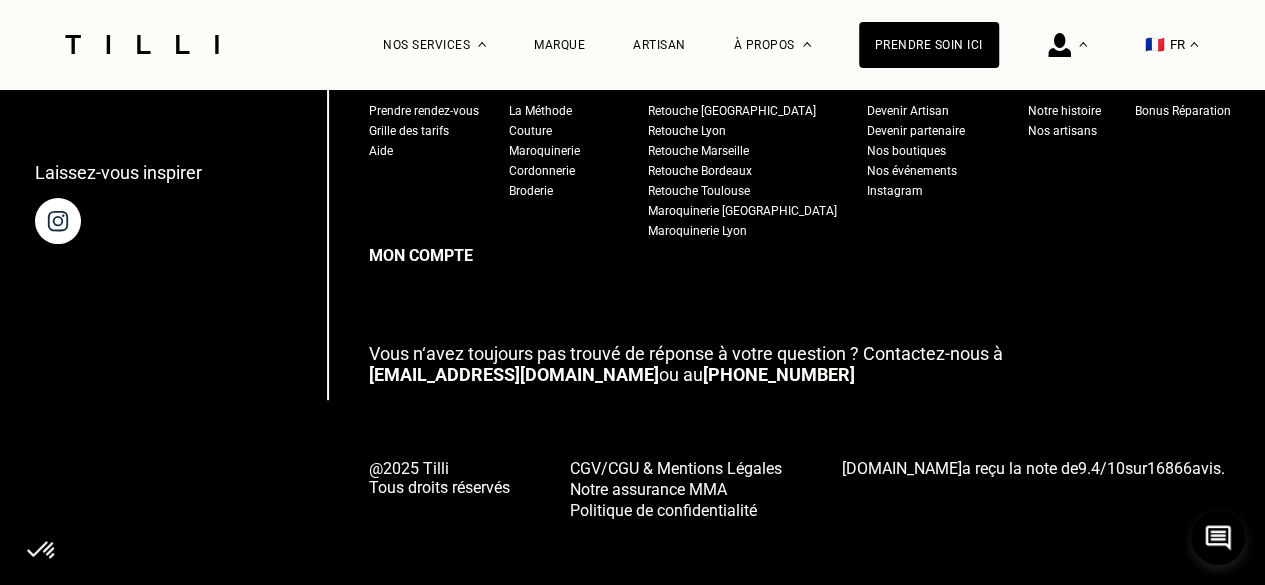 scroll, scrollTop: 273, scrollLeft: 0, axis: vertical 